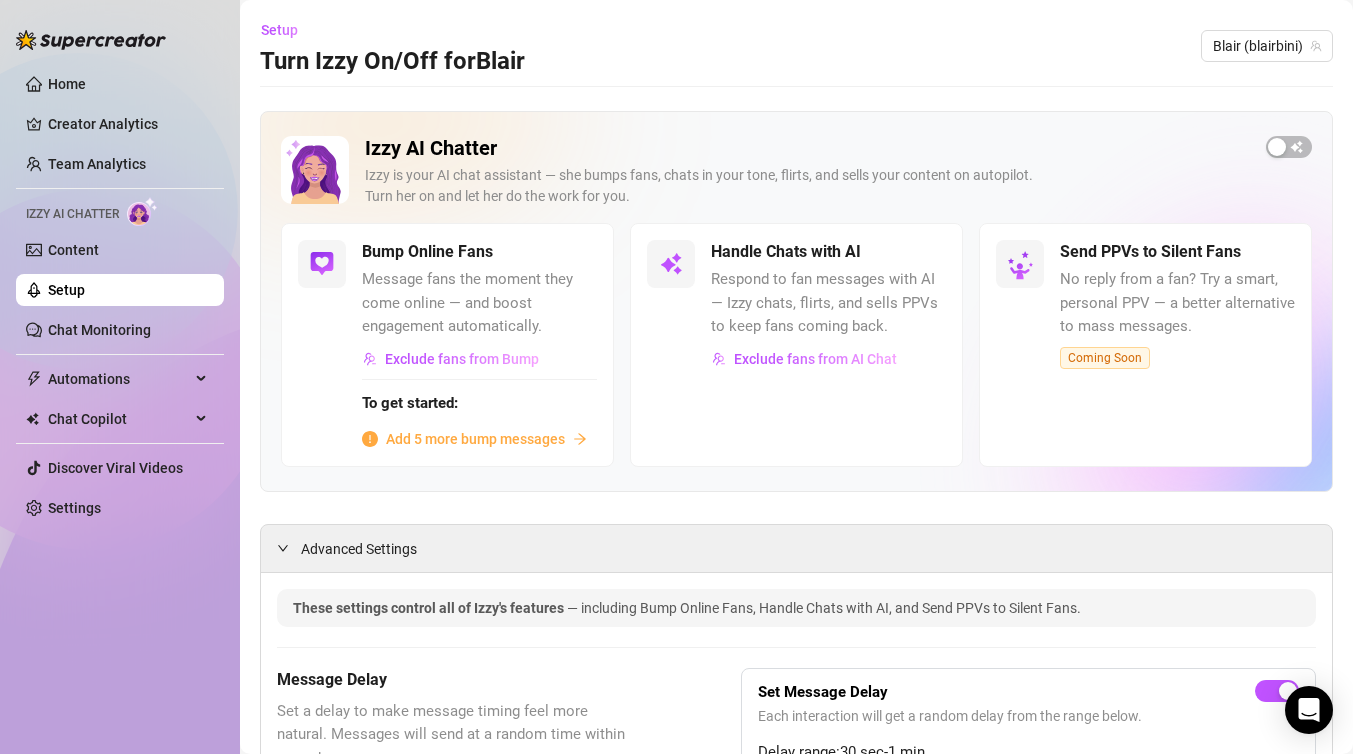 scroll, scrollTop: 0, scrollLeft: 0, axis: both 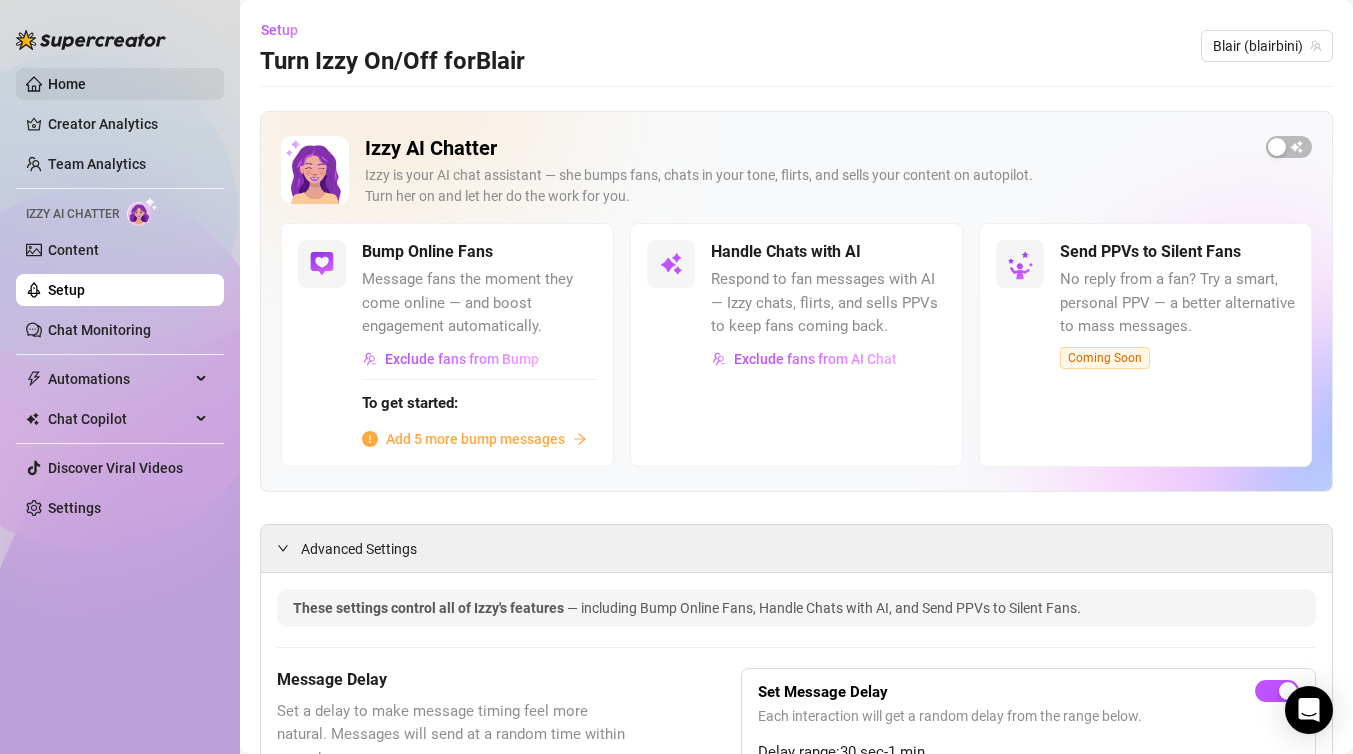 click on "Home" at bounding box center [67, 84] 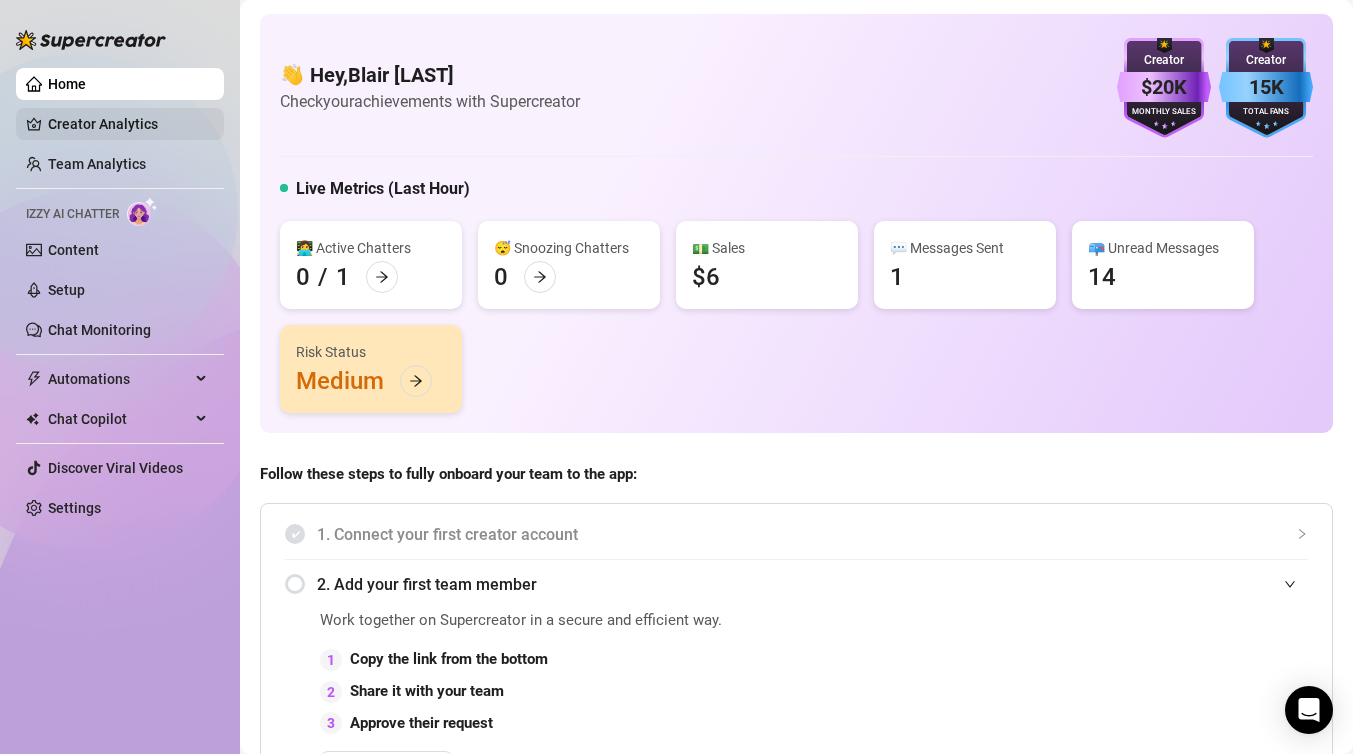 click on "Creator Analytics" at bounding box center (128, 124) 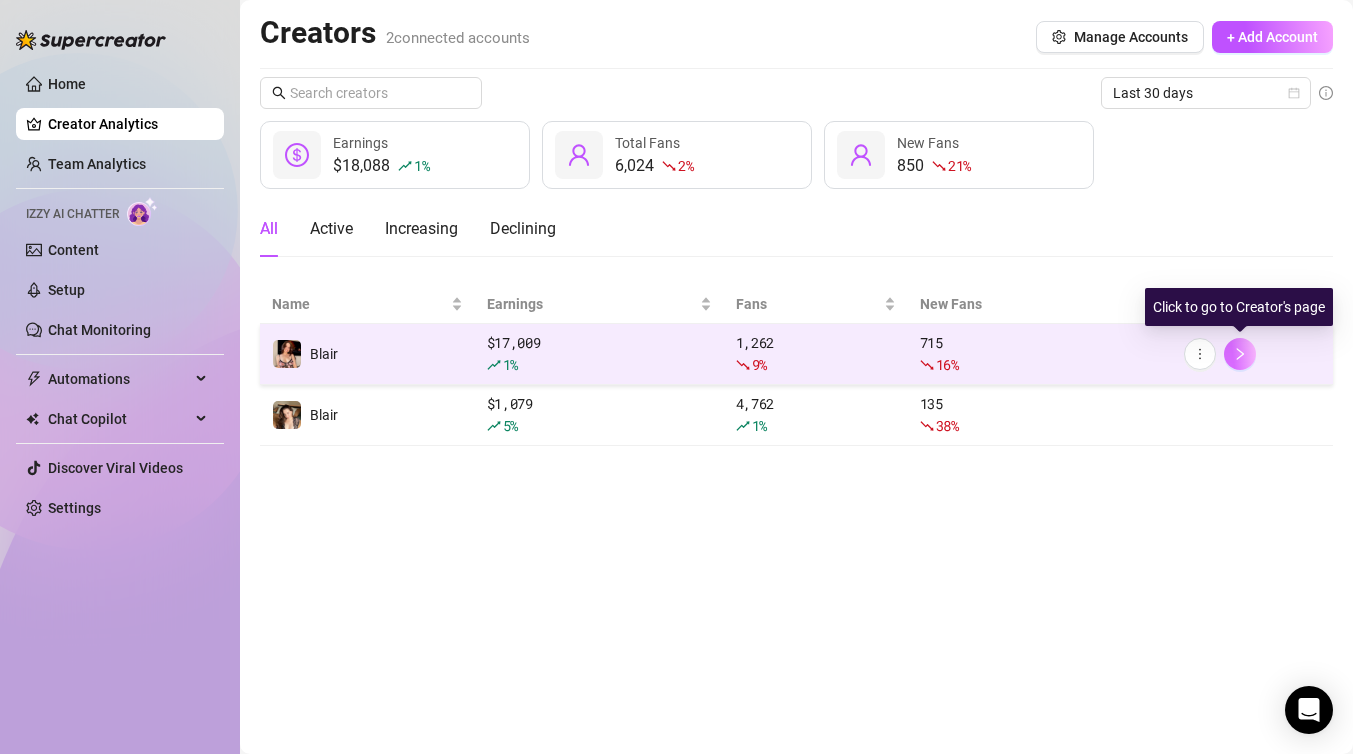 click 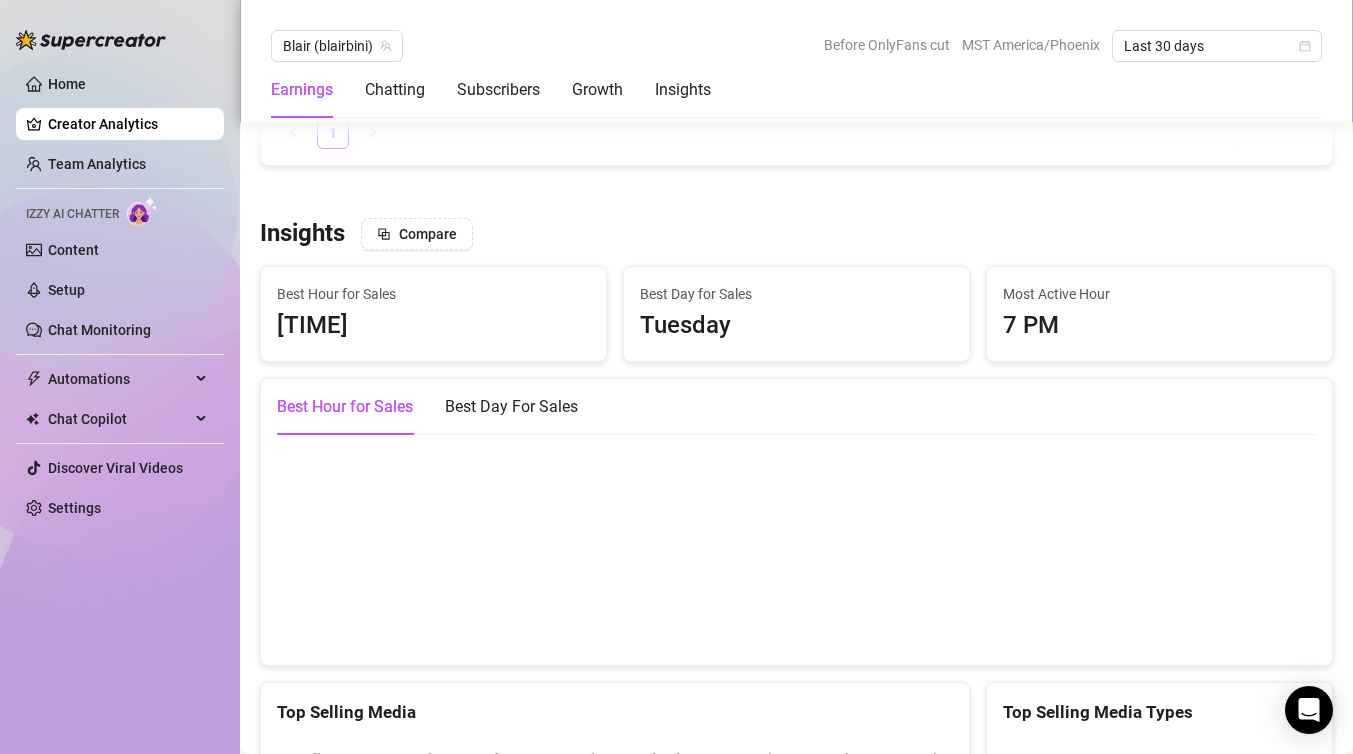 scroll, scrollTop: 2544, scrollLeft: 0, axis: vertical 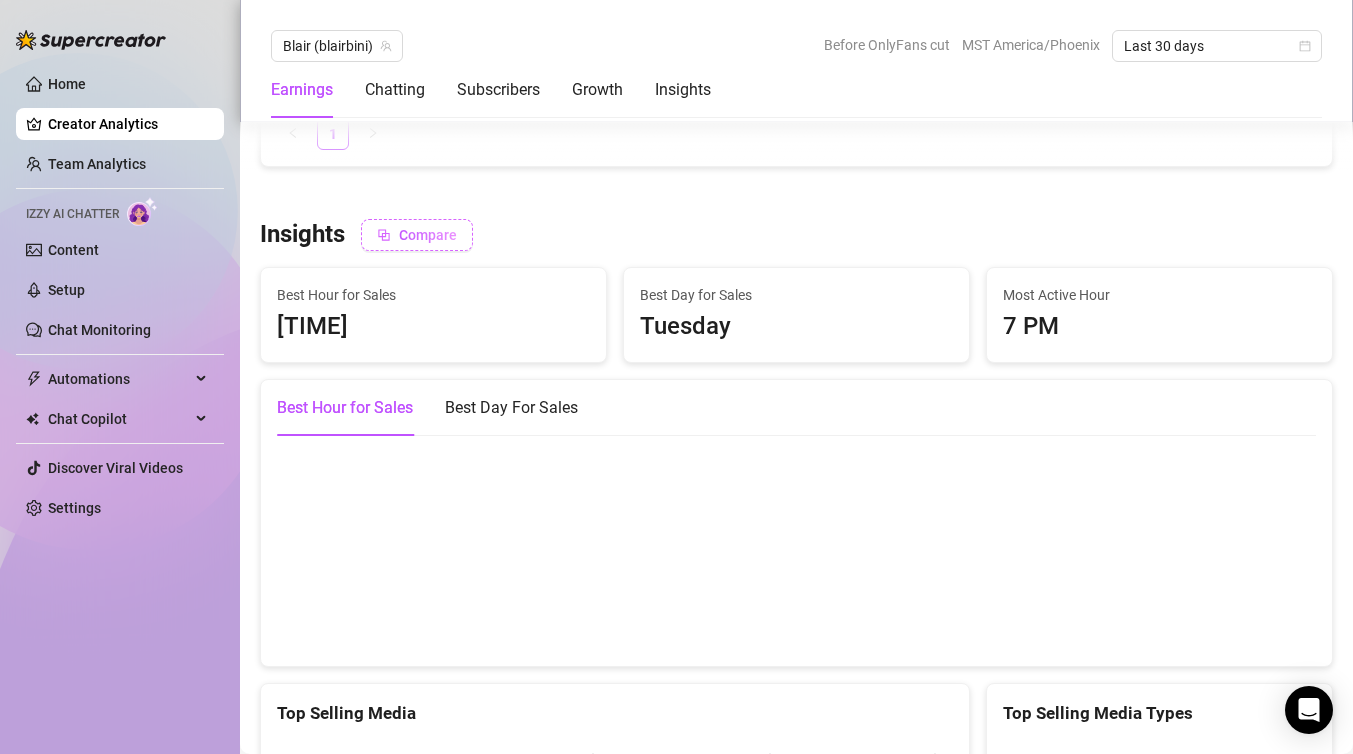 click on "Compare" at bounding box center (428, 235) 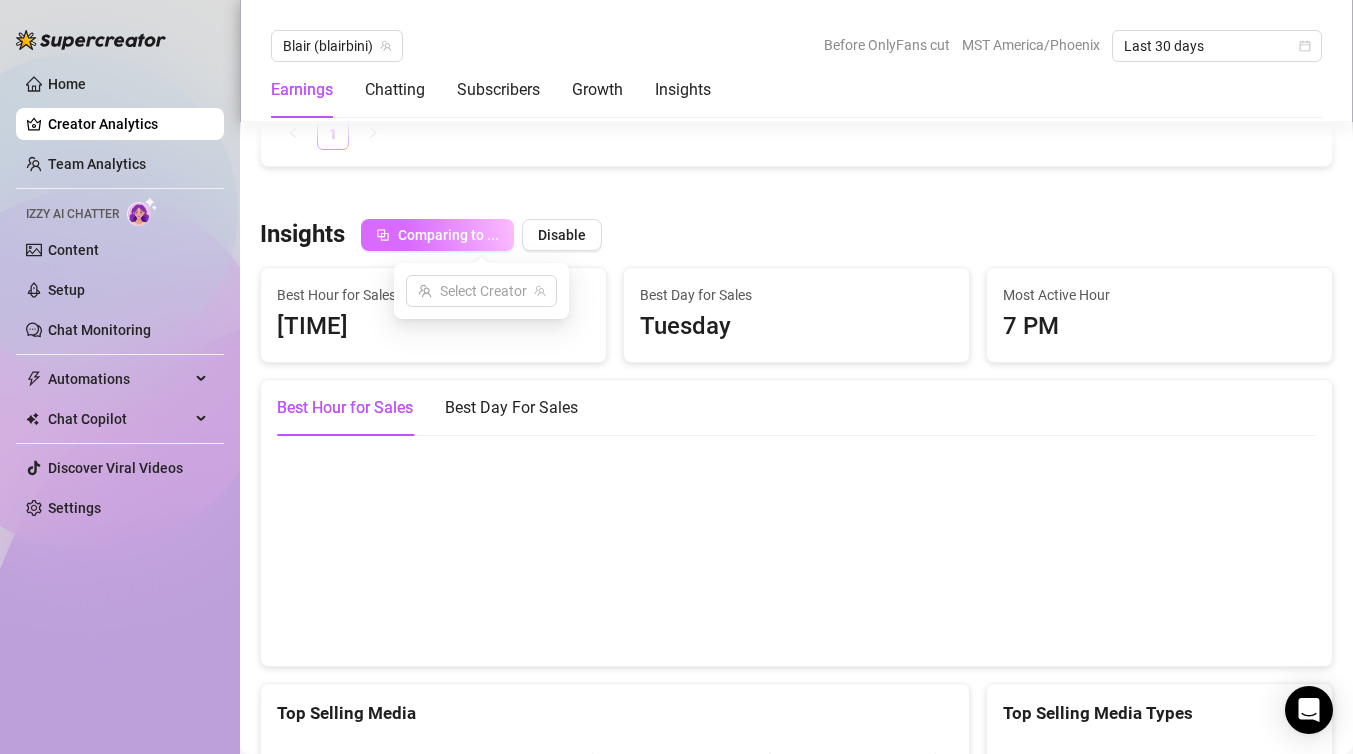 click on "Insights Comparing to ... Disable" at bounding box center [796, 235] 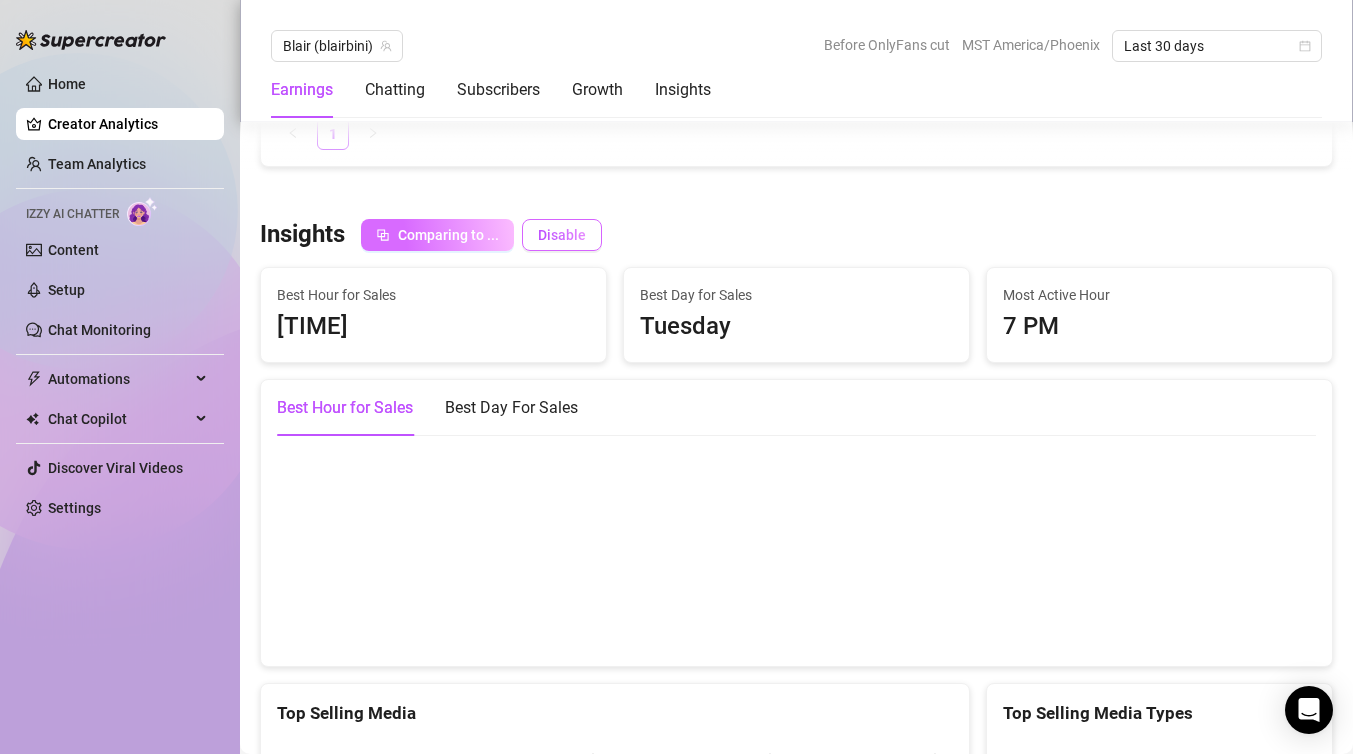 click on "Disable" at bounding box center [562, 235] 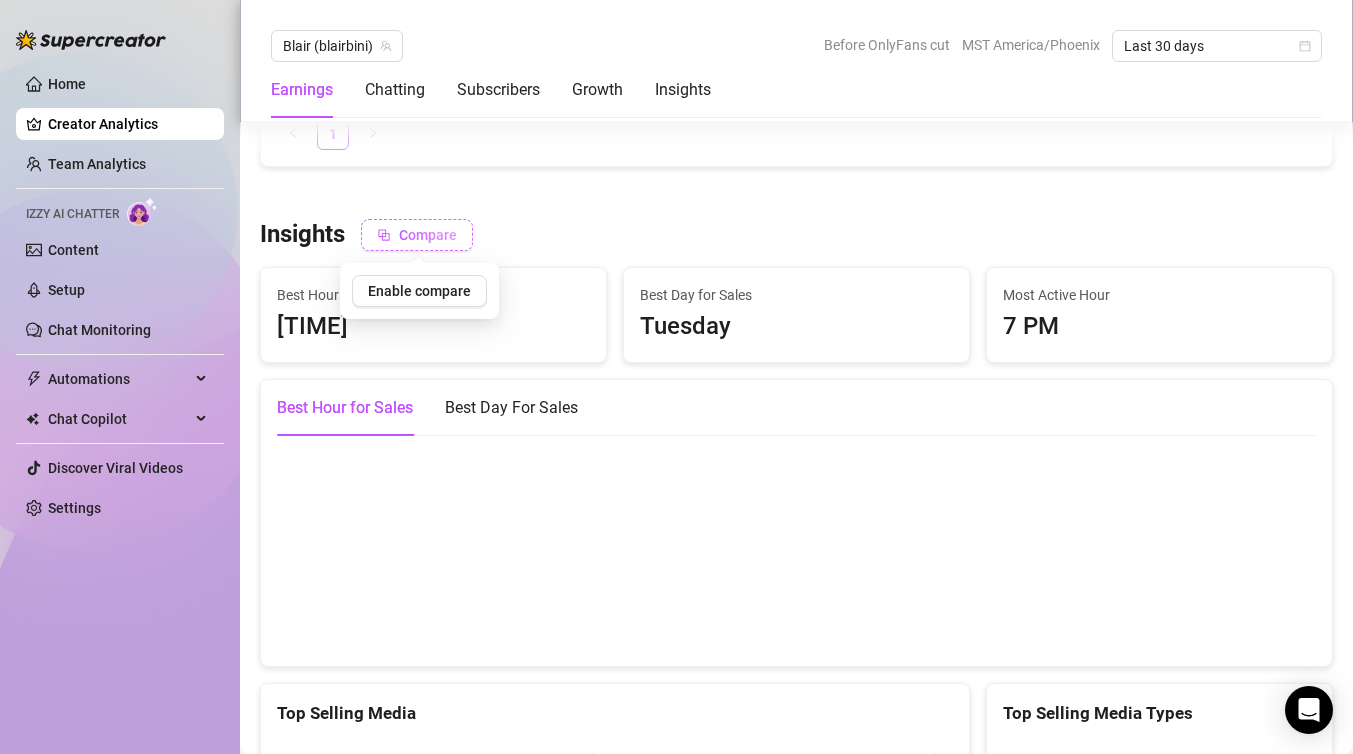 click on "Insights Compare" at bounding box center (796, 235) 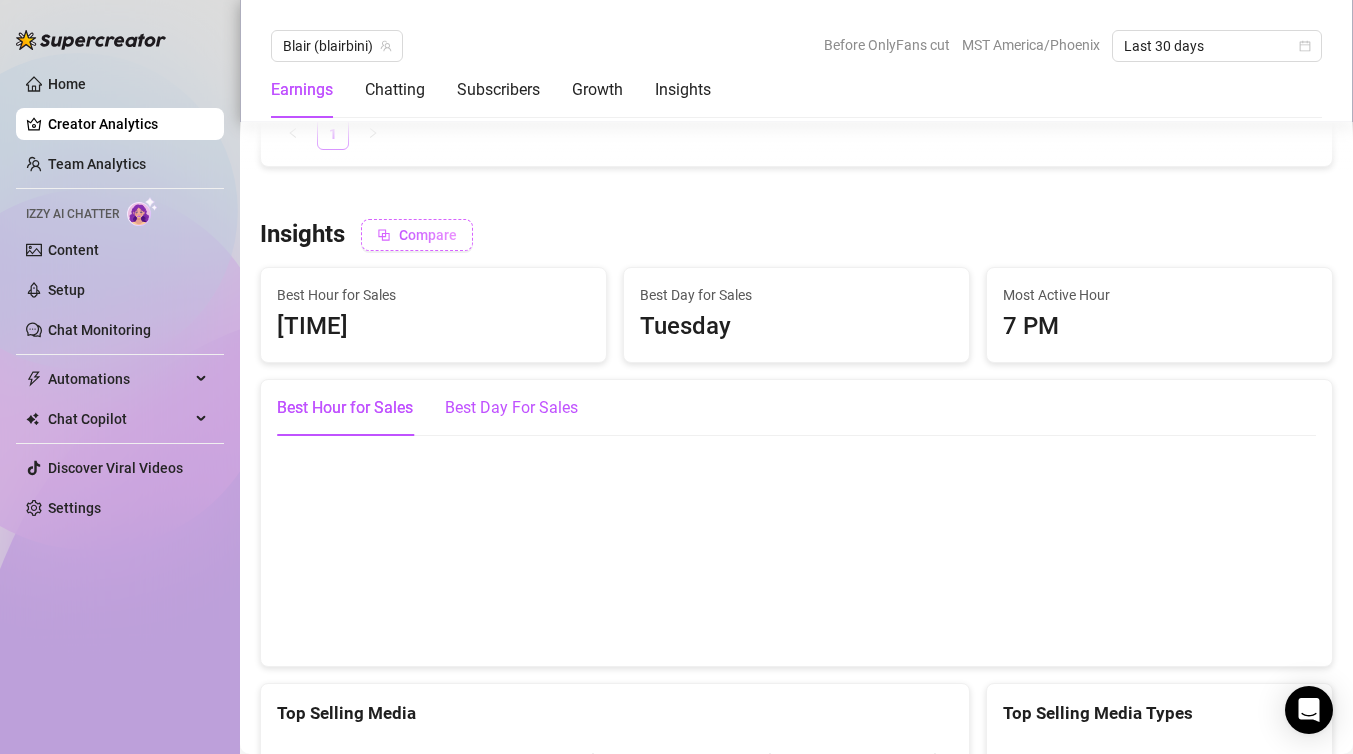 click on "Best Day For Sales" at bounding box center (511, 408) 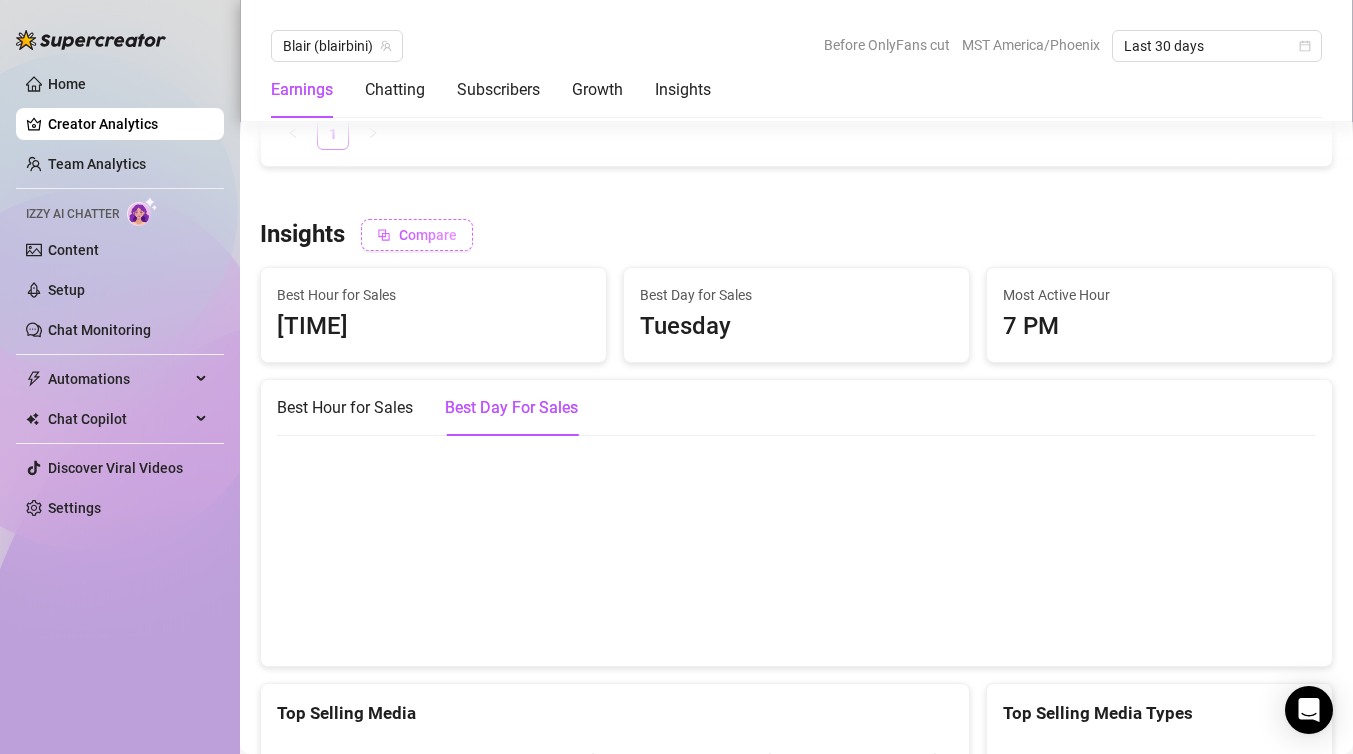 click at bounding box center (796, 550) 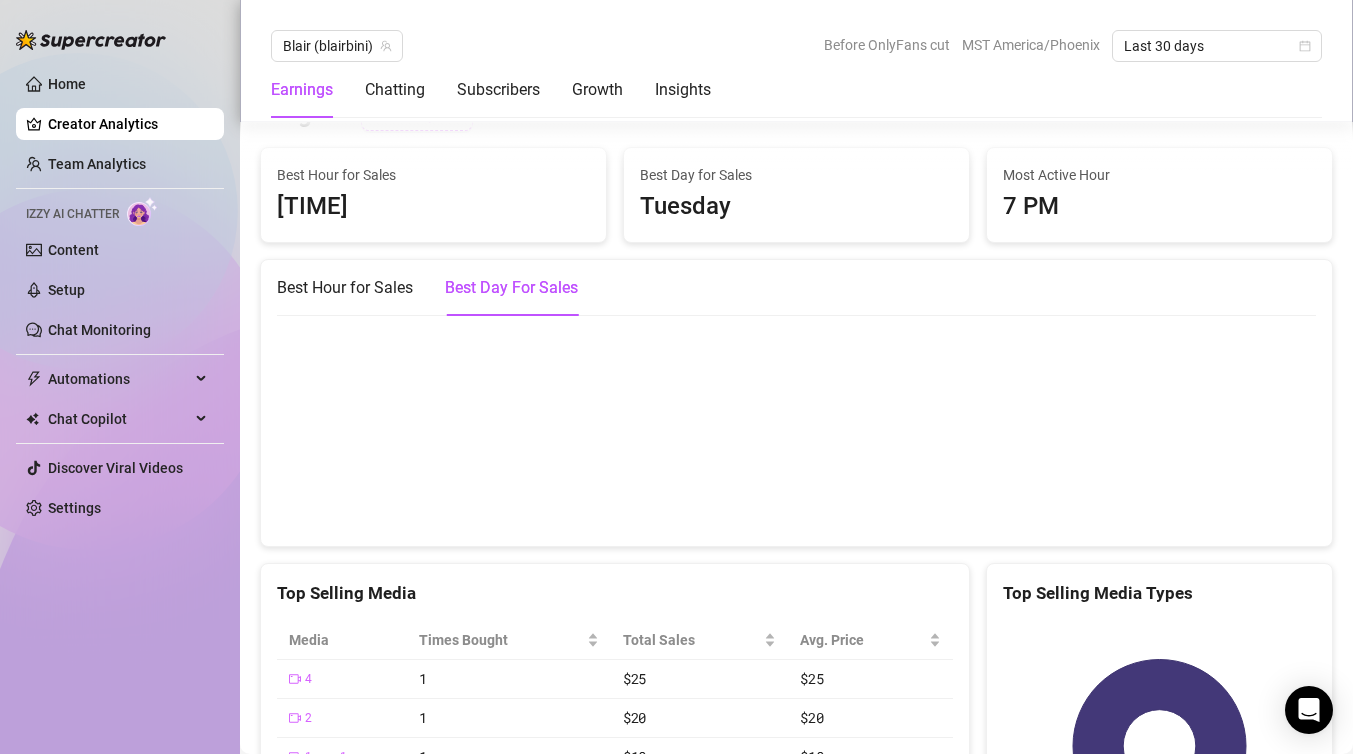 scroll, scrollTop: 2650, scrollLeft: 0, axis: vertical 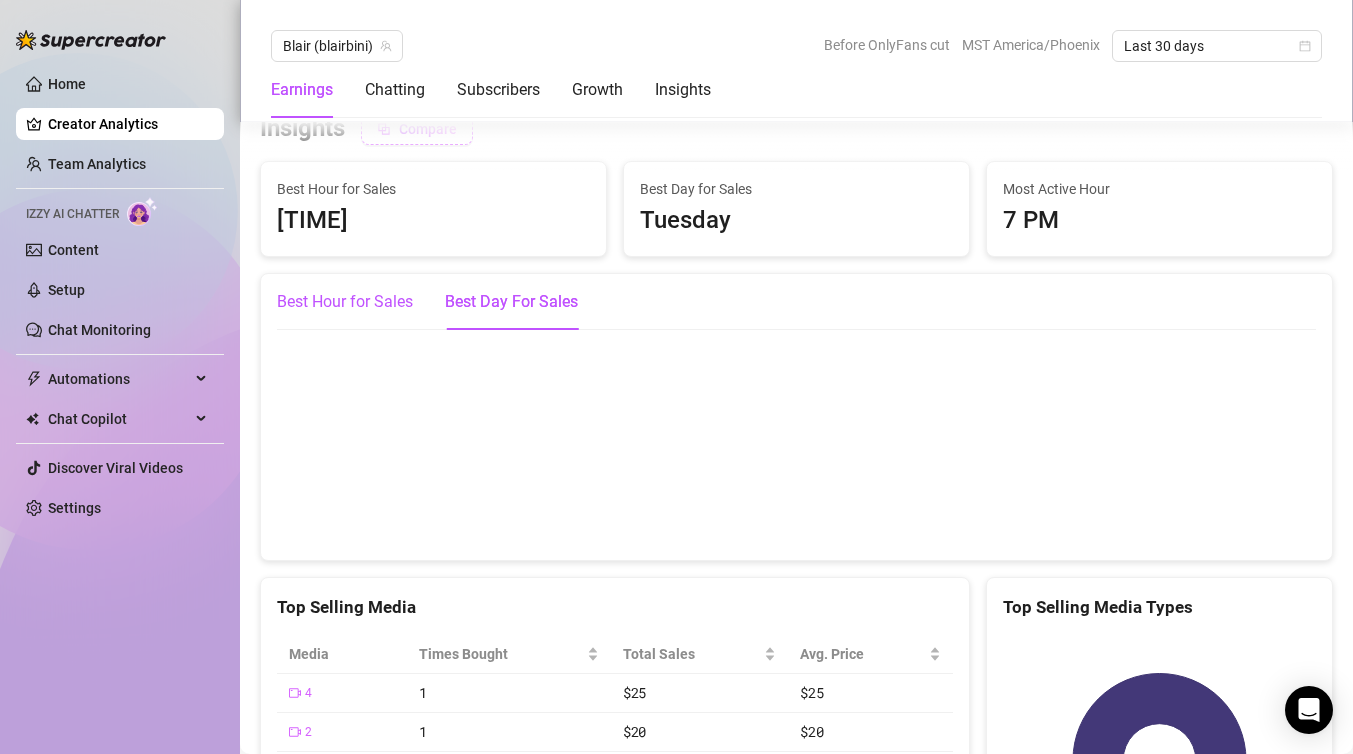 click on "Best Hour for Sales" at bounding box center [345, 302] 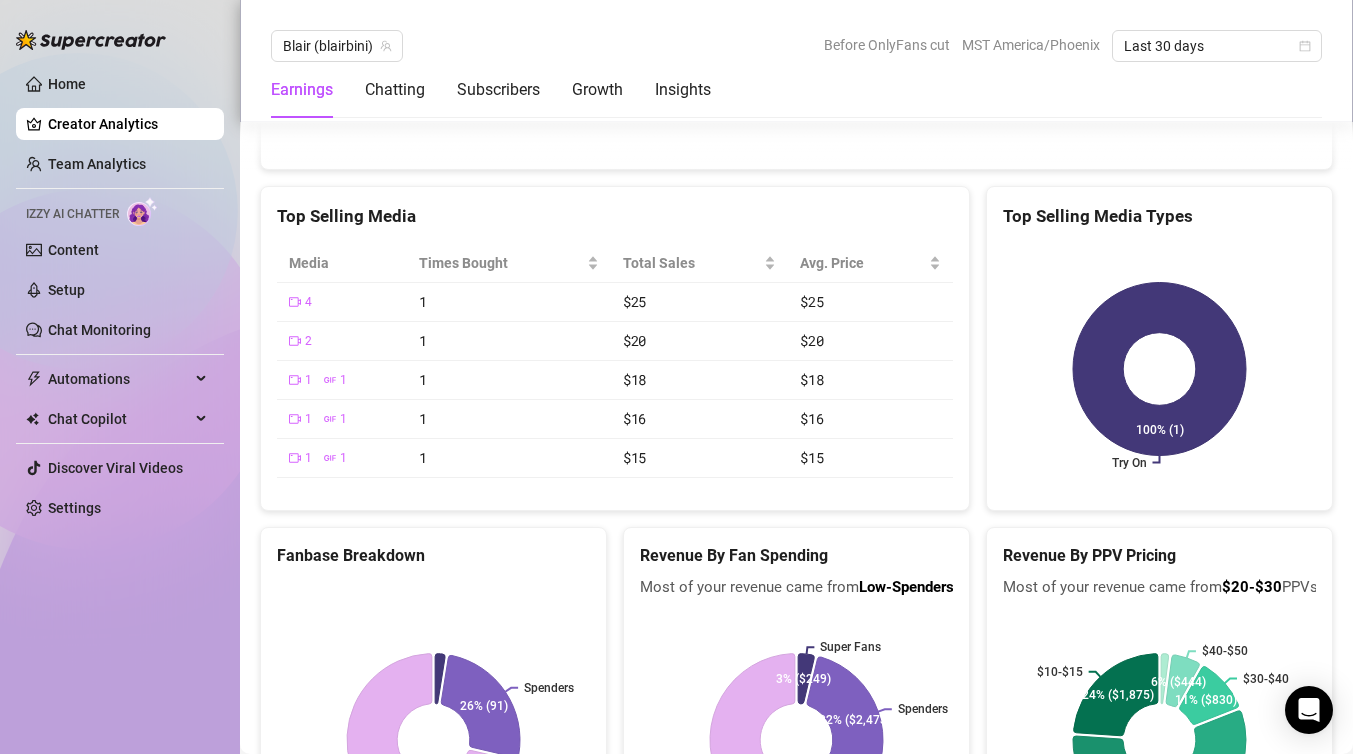 scroll, scrollTop: 2949, scrollLeft: 0, axis: vertical 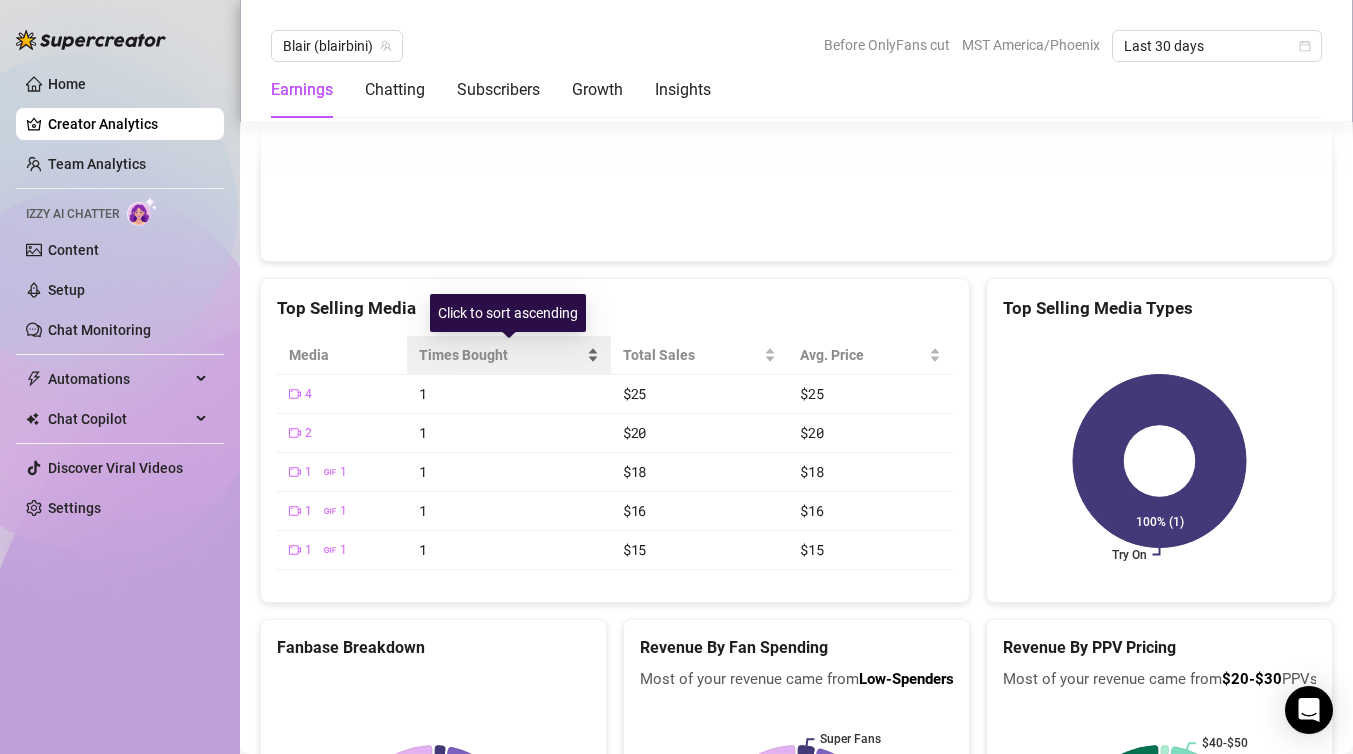 click on "Times Bought" at bounding box center [501, 355] 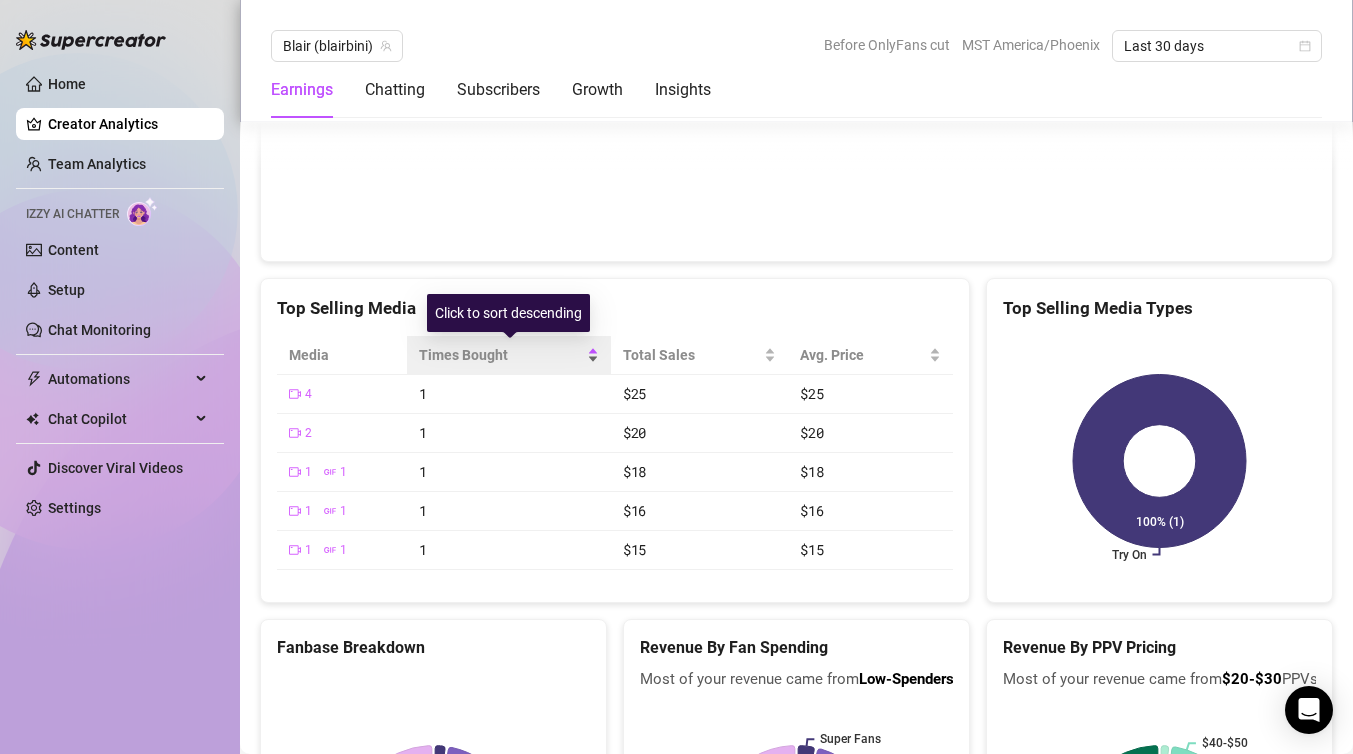 click on "Times Bought" at bounding box center (501, 355) 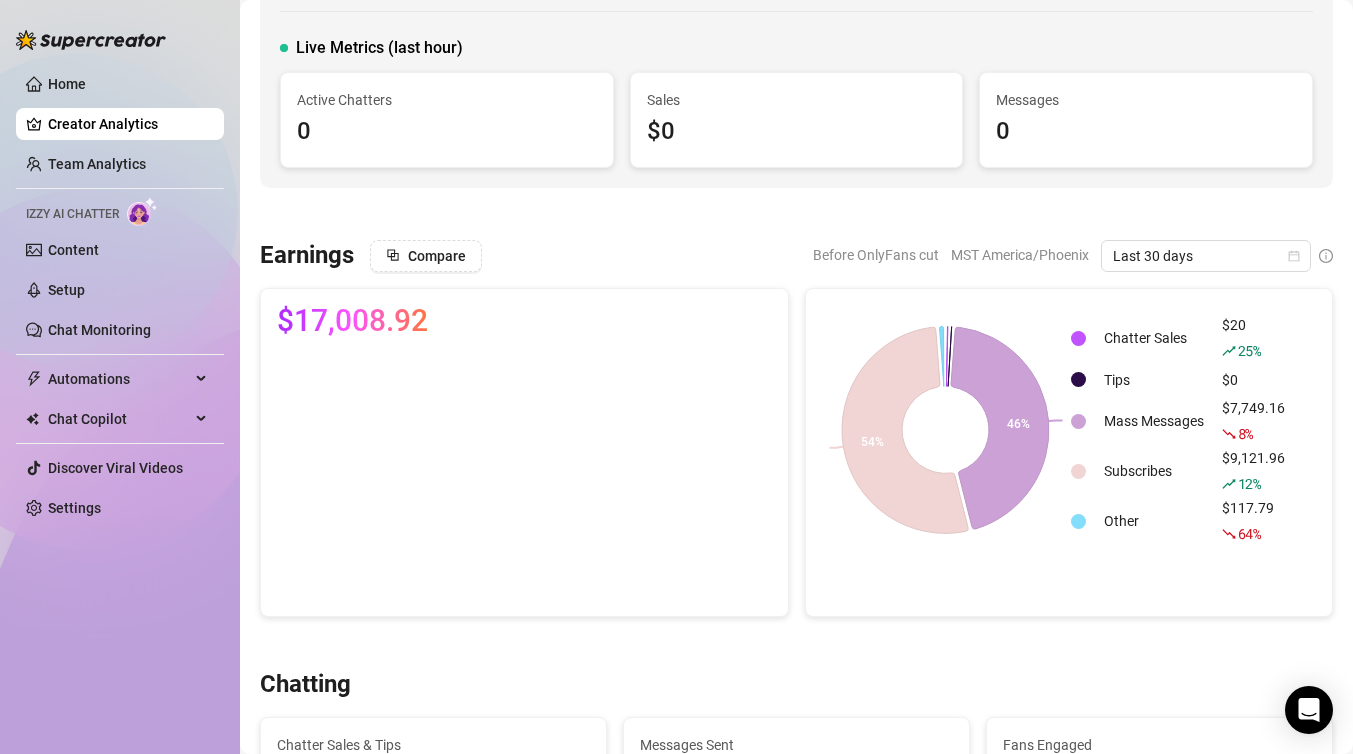 scroll, scrollTop: 0, scrollLeft: 0, axis: both 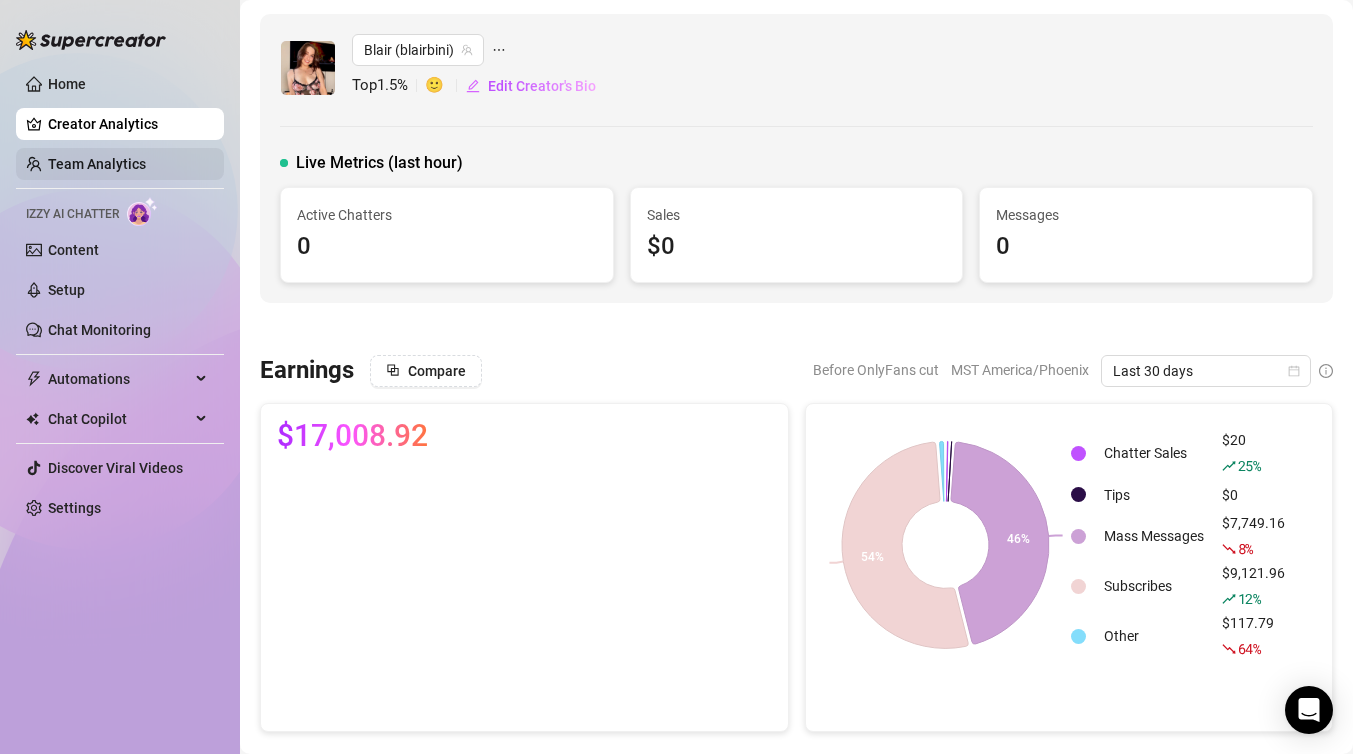 click on "Team Analytics" at bounding box center (97, 164) 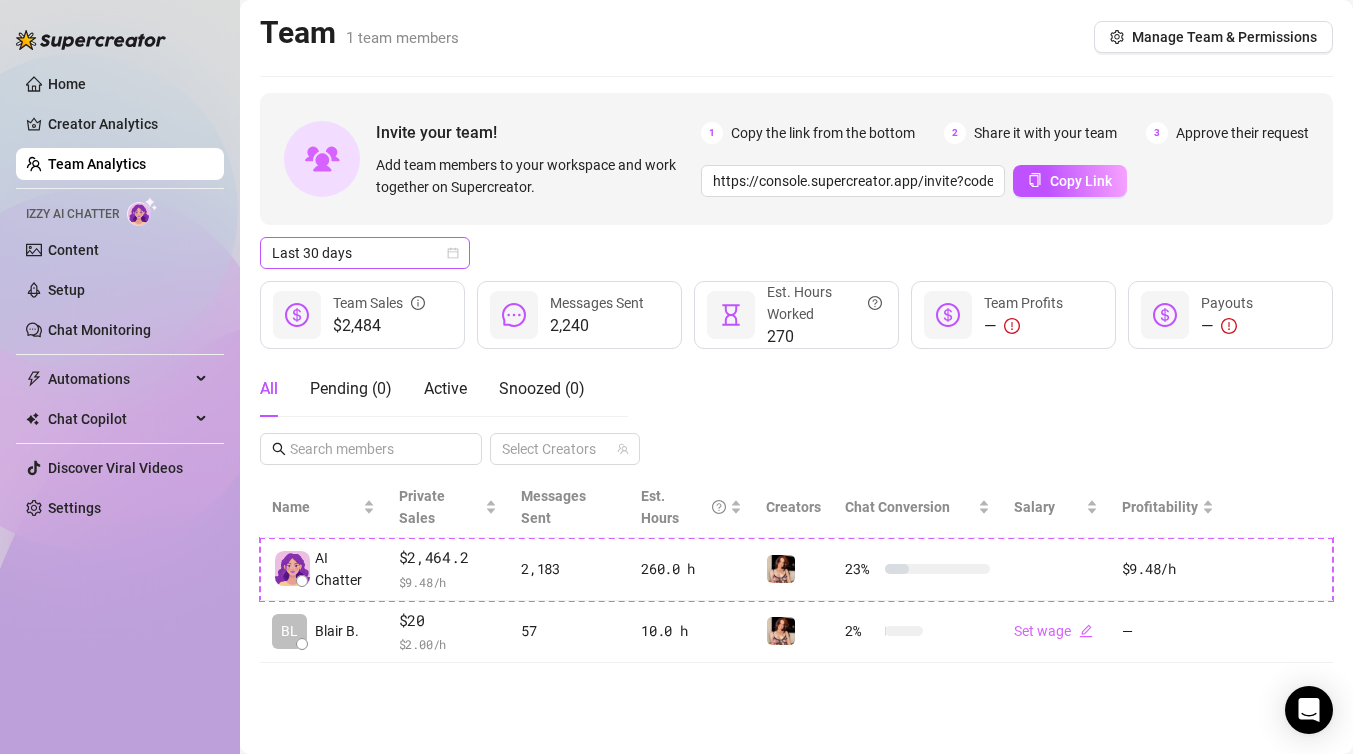click 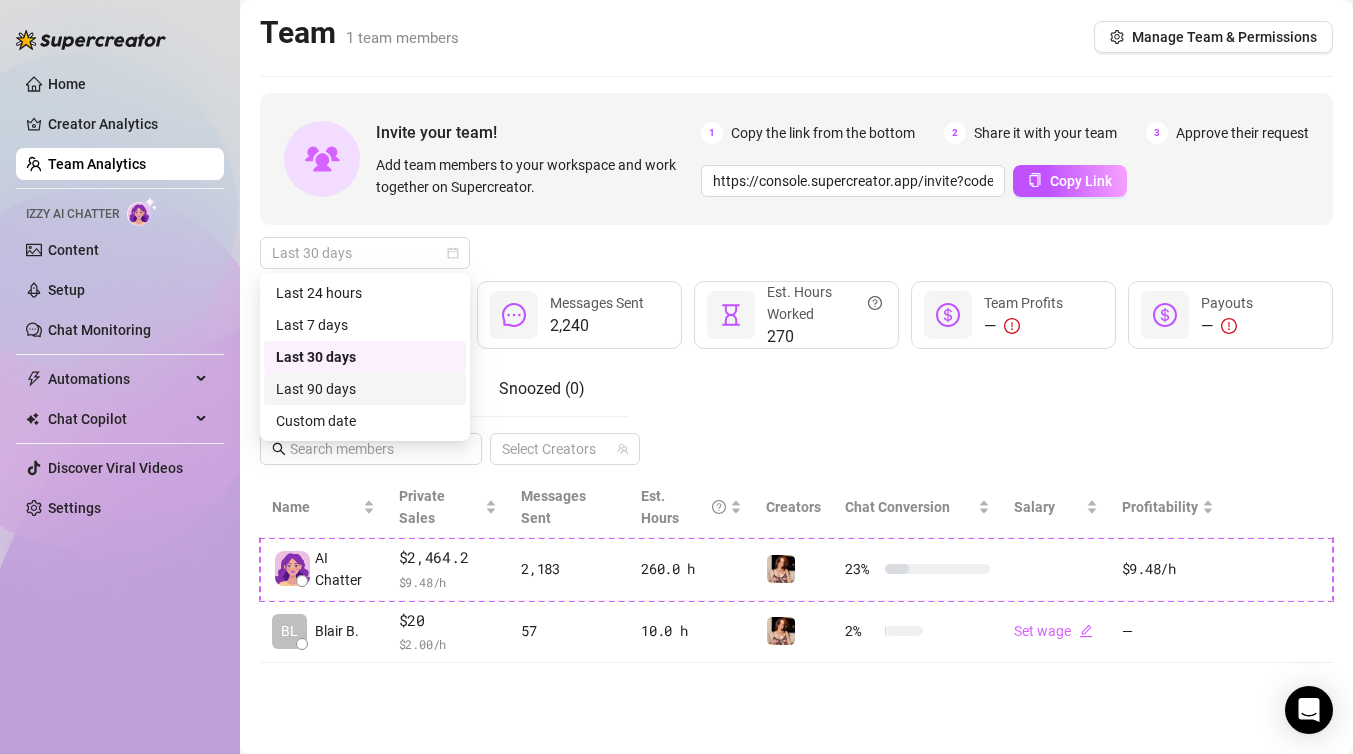 click on "Last 90 days" at bounding box center [365, 389] 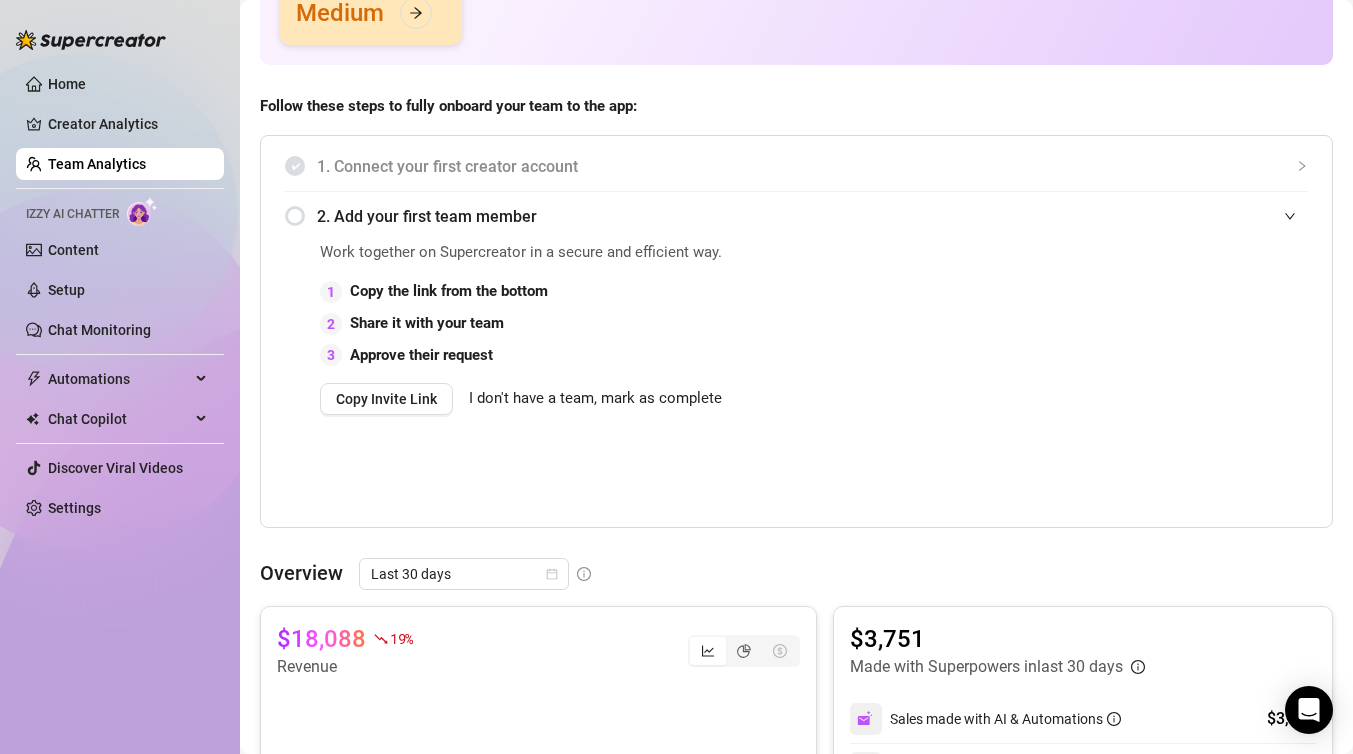 scroll, scrollTop: 0, scrollLeft: 0, axis: both 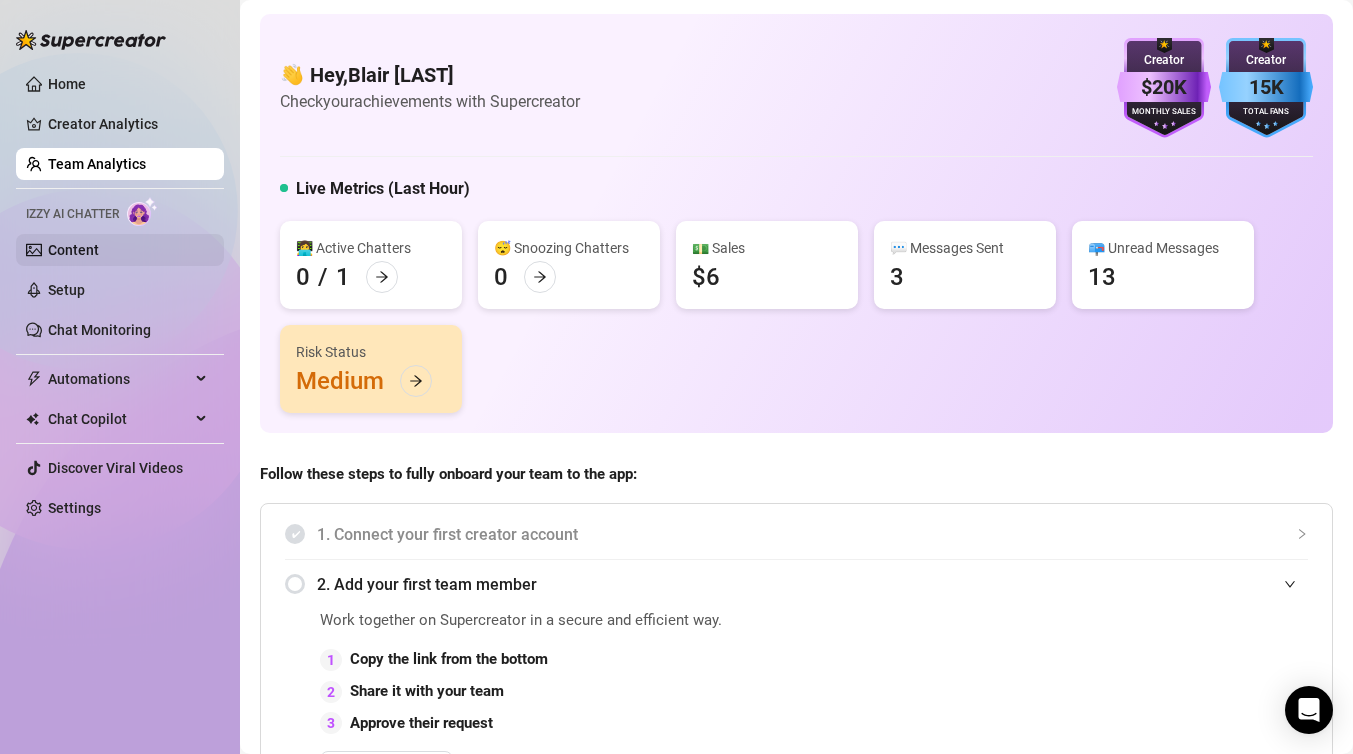 click on "Content" at bounding box center (73, 250) 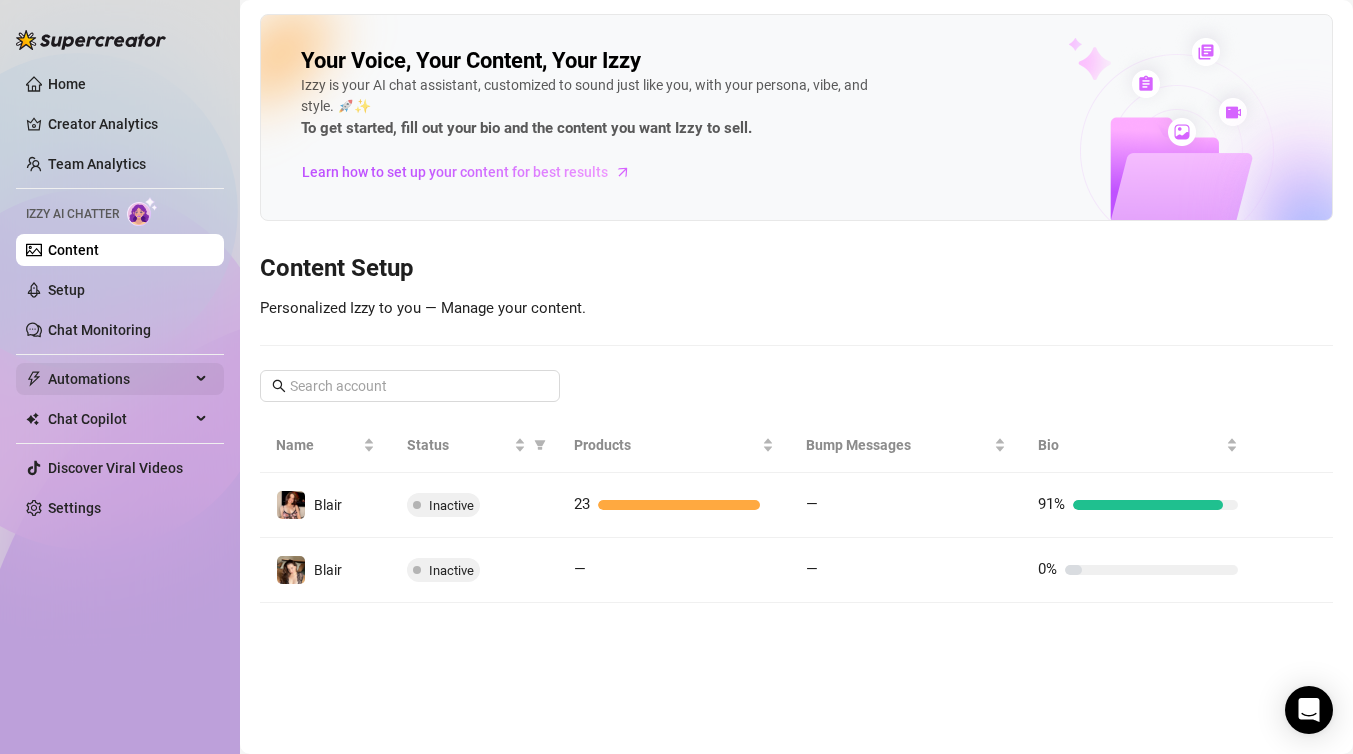click on "Automations" at bounding box center (119, 379) 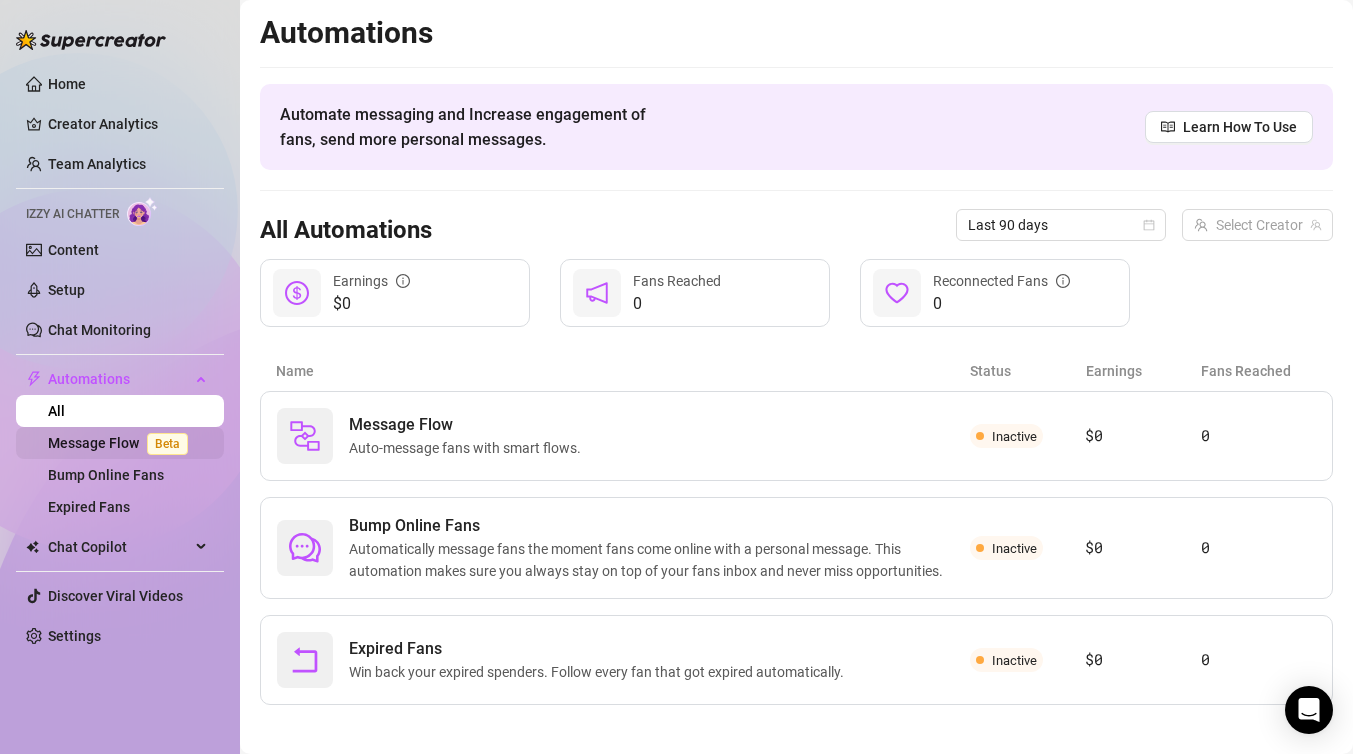 click on "Message Flow Beta" at bounding box center (122, 443) 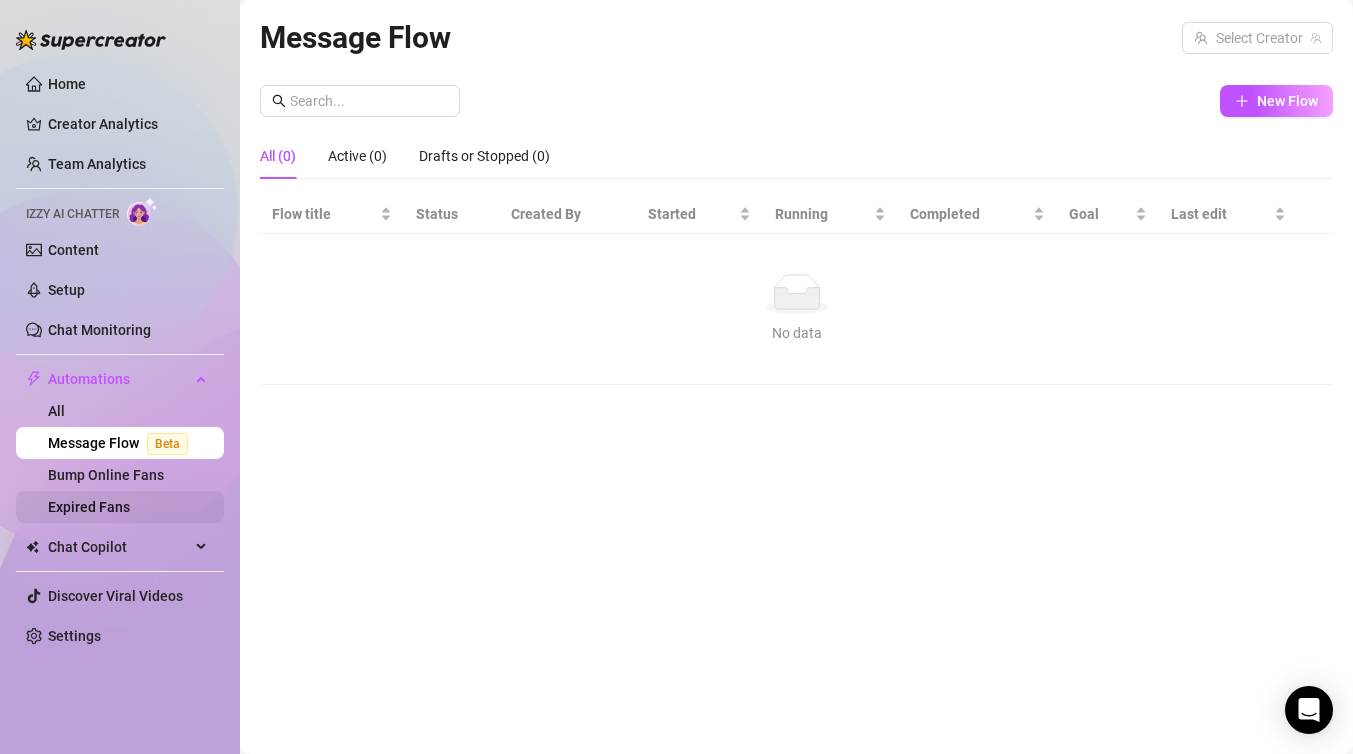 click on "Expired Fans" at bounding box center [89, 507] 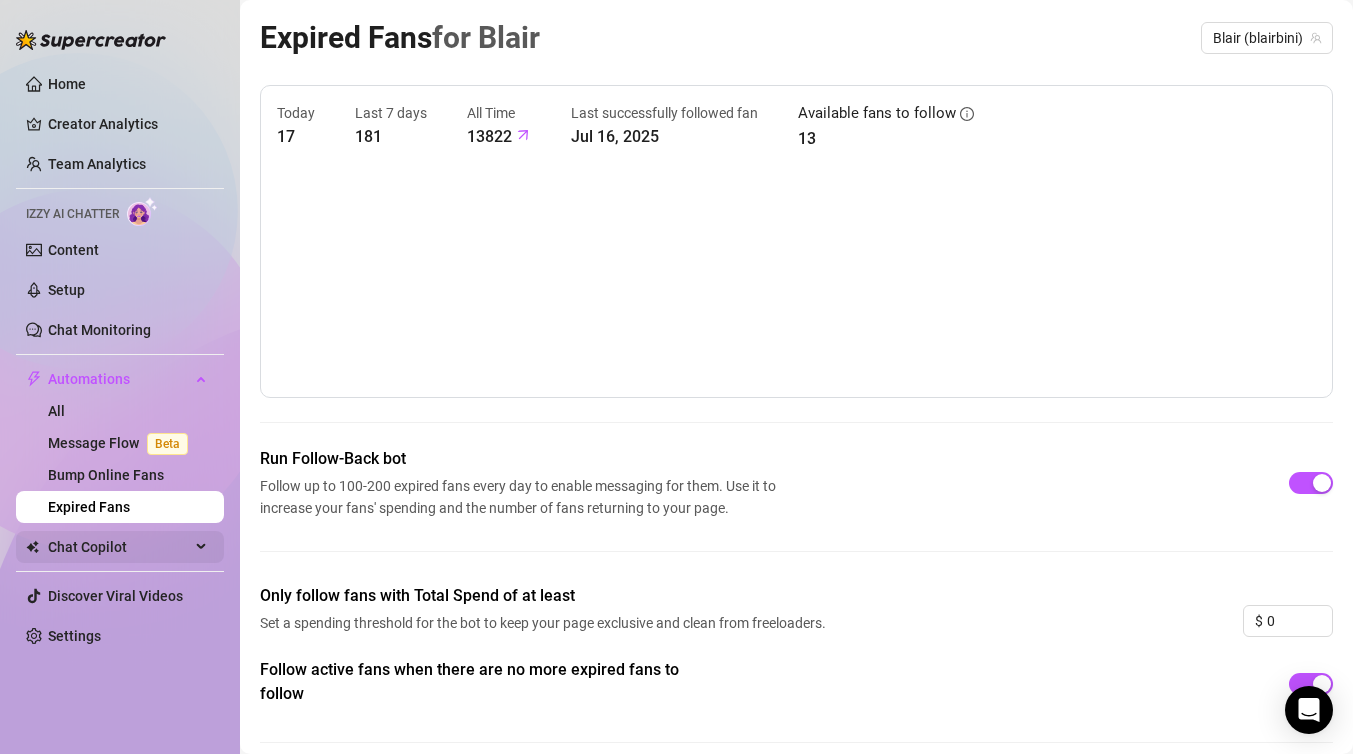 click on "Chat Copilot" at bounding box center (119, 547) 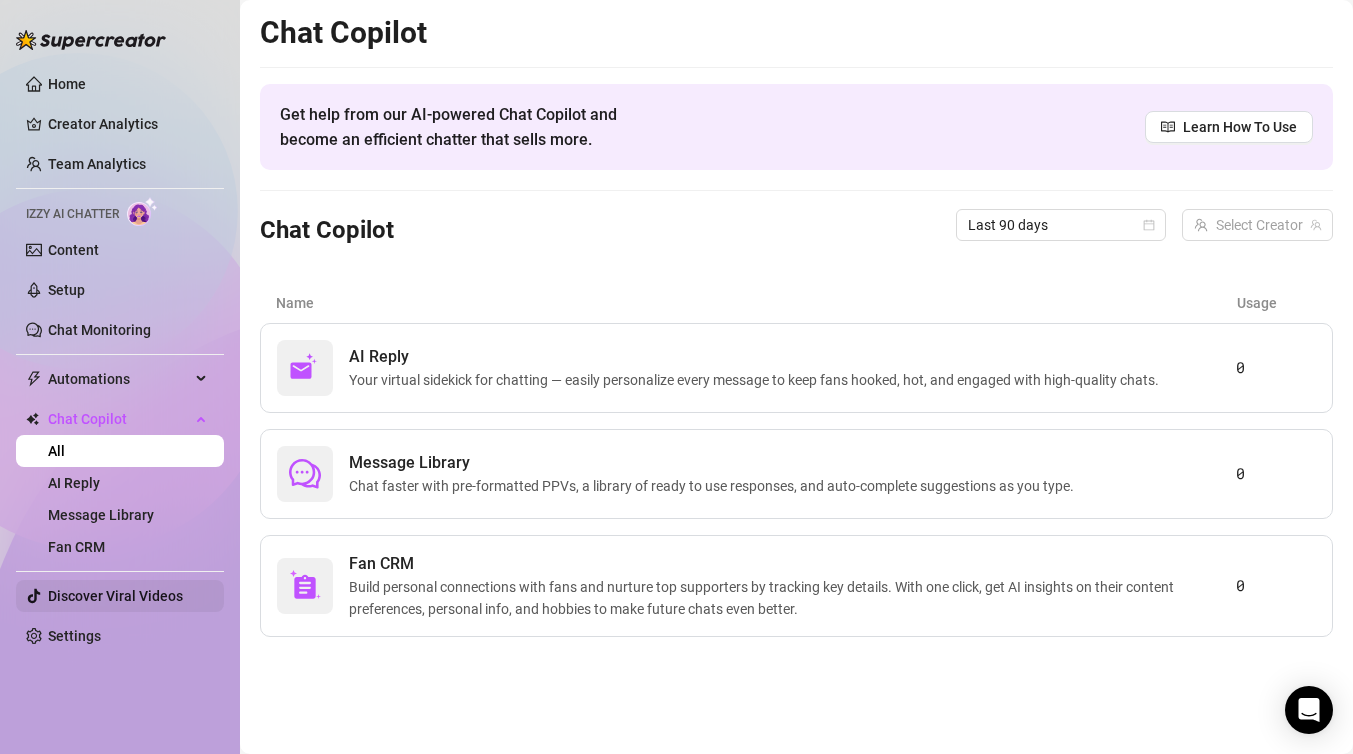 click on "Discover Viral Videos" at bounding box center (115, 596) 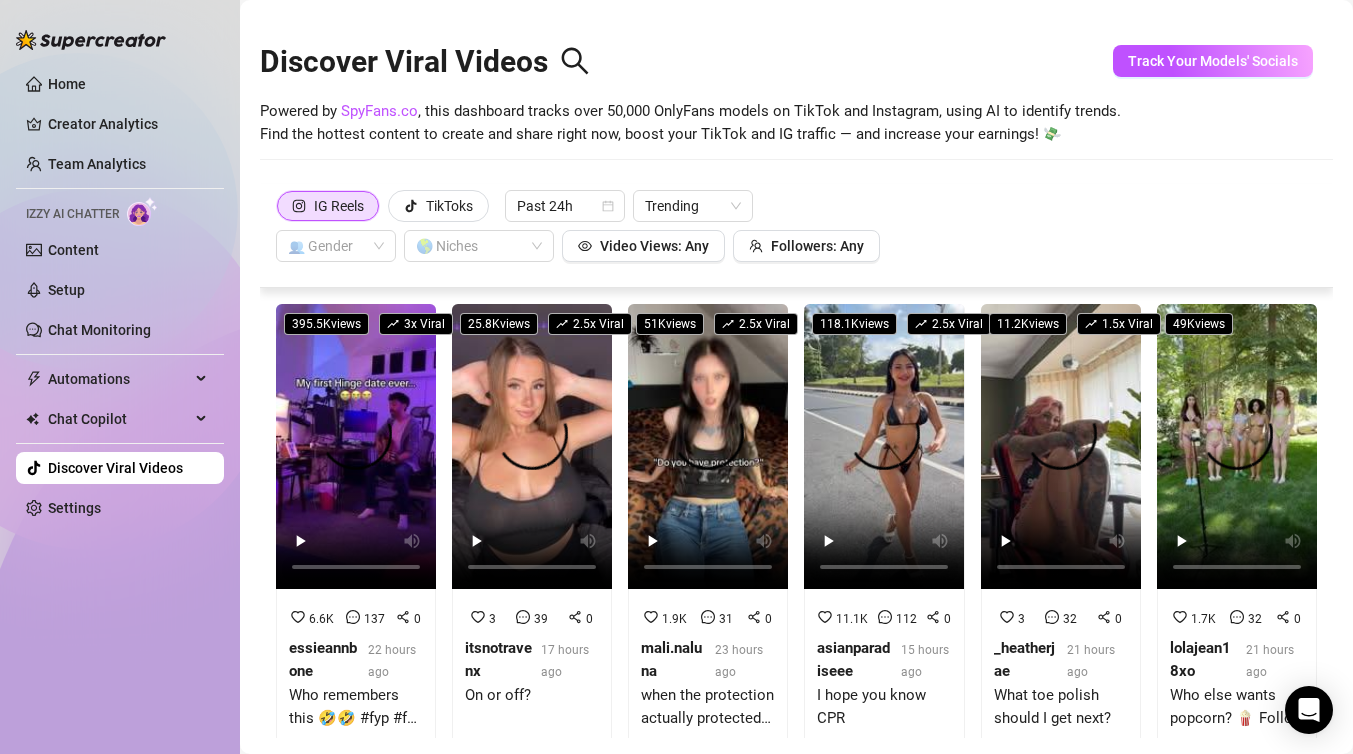 scroll, scrollTop: 44, scrollLeft: 0, axis: vertical 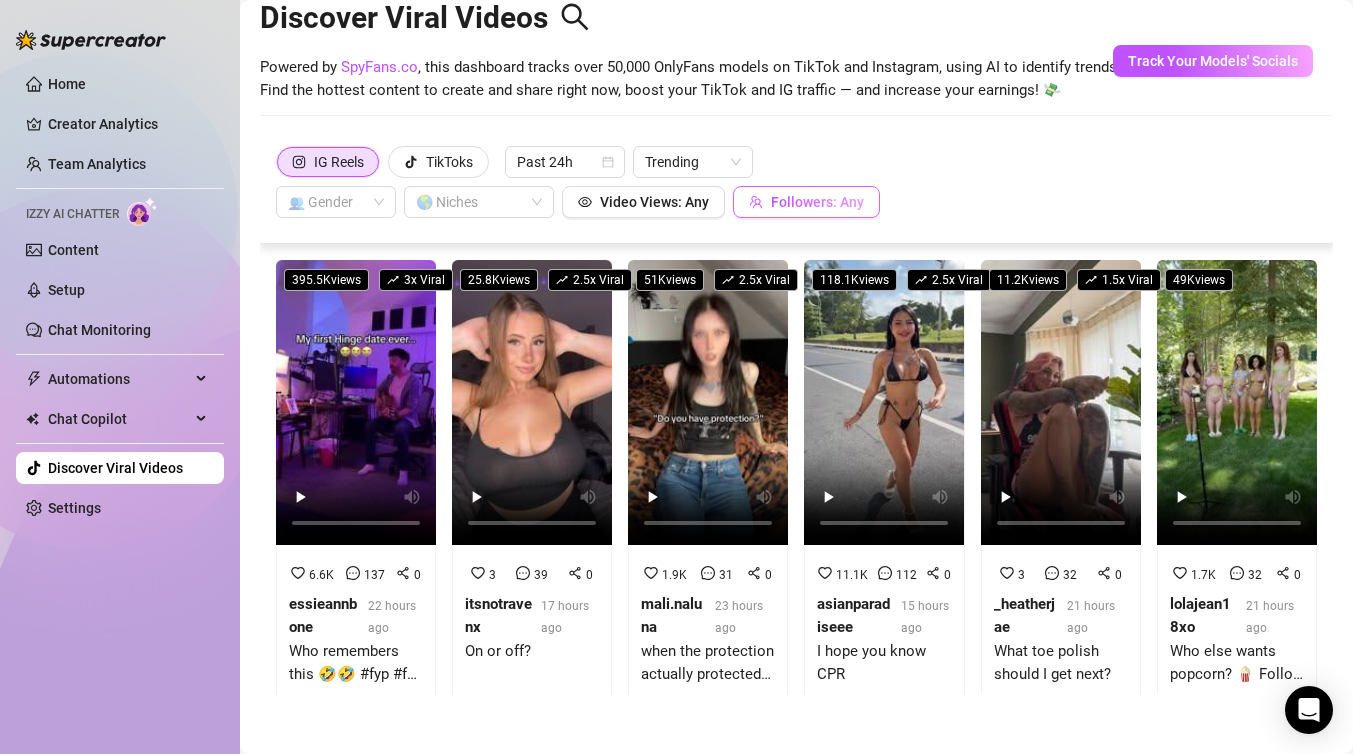 click on "Followers: Any" at bounding box center [817, 202] 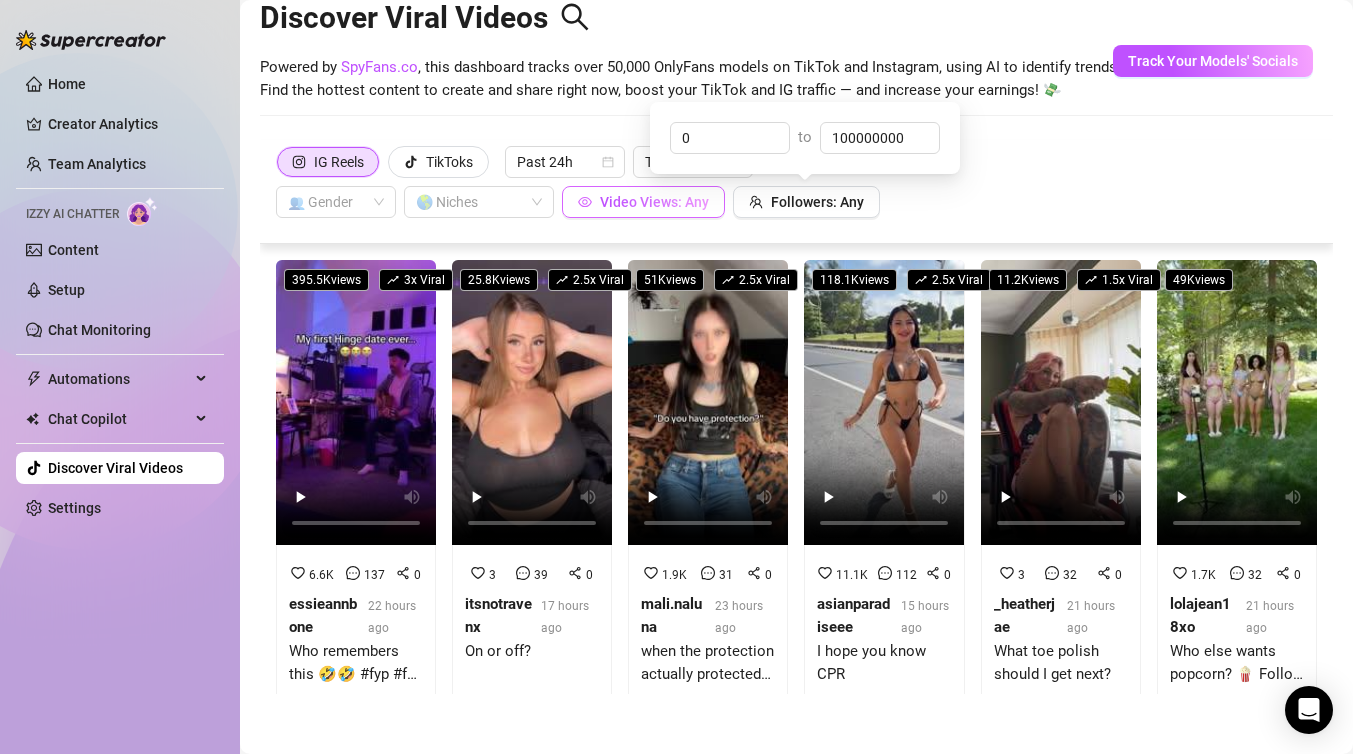 click on "Video Views: Any" at bounding box center [654, 202] 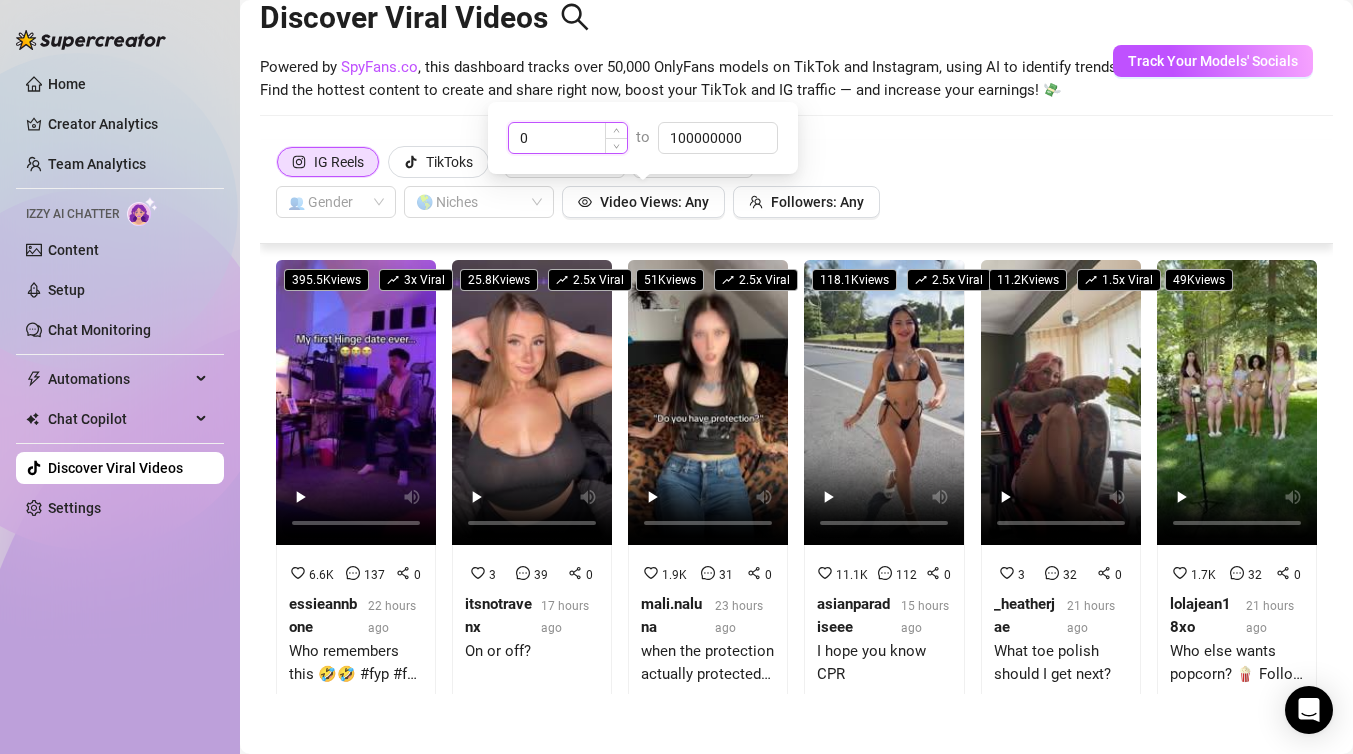 click on "0" at bounding box center [568, 138] 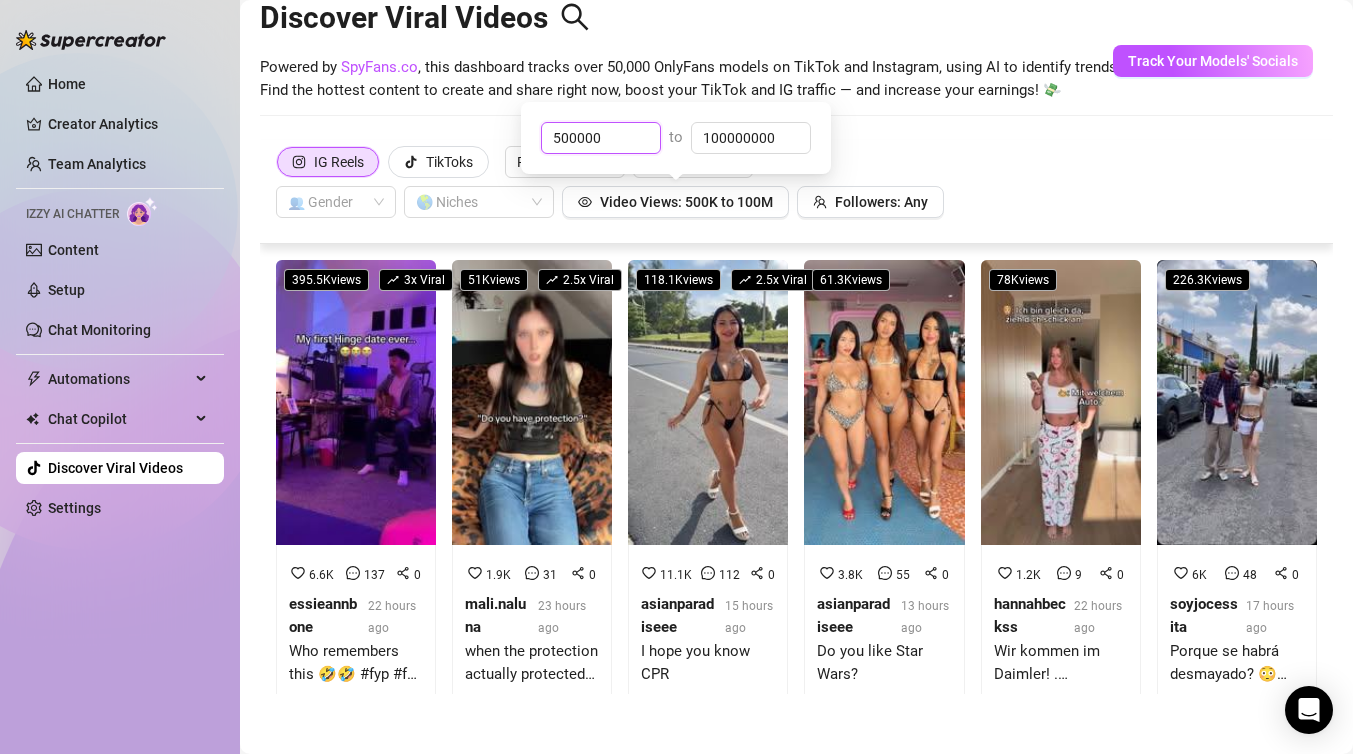 type on "500000" 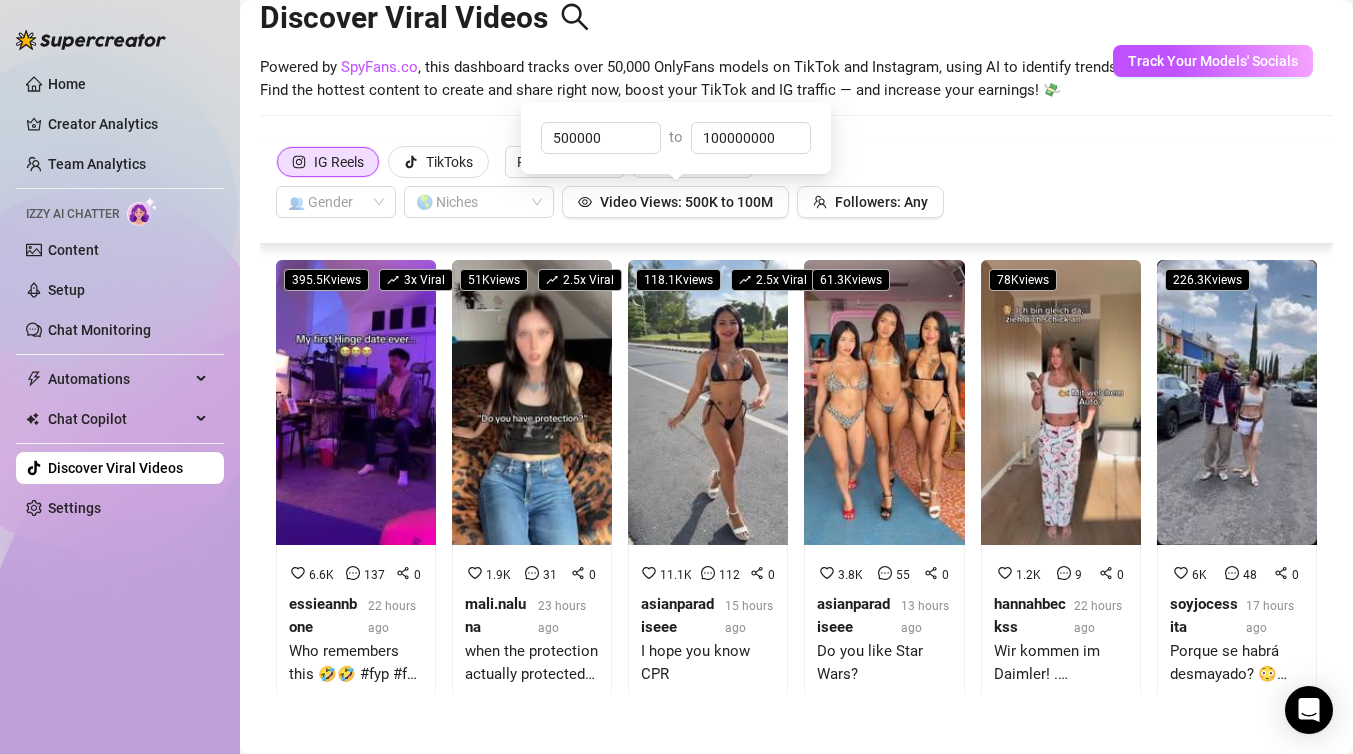 click on "IG Reels TikToks Past 24h Trending 👥 Gender 🌎 Niches Video Views: 500K to 100M Followers: Any" at bounding box center (796, 182) 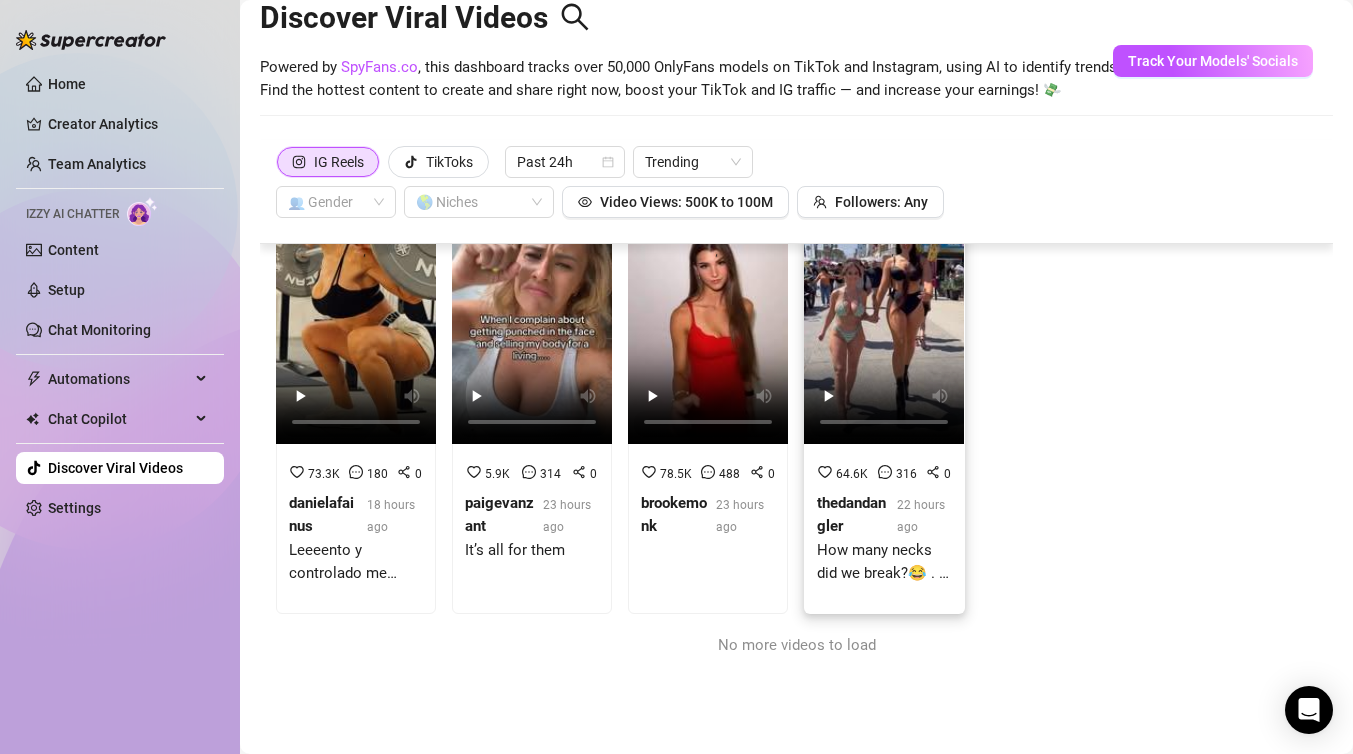 scroll, scrollTop: 0, scrollLeft: 0, axis: both 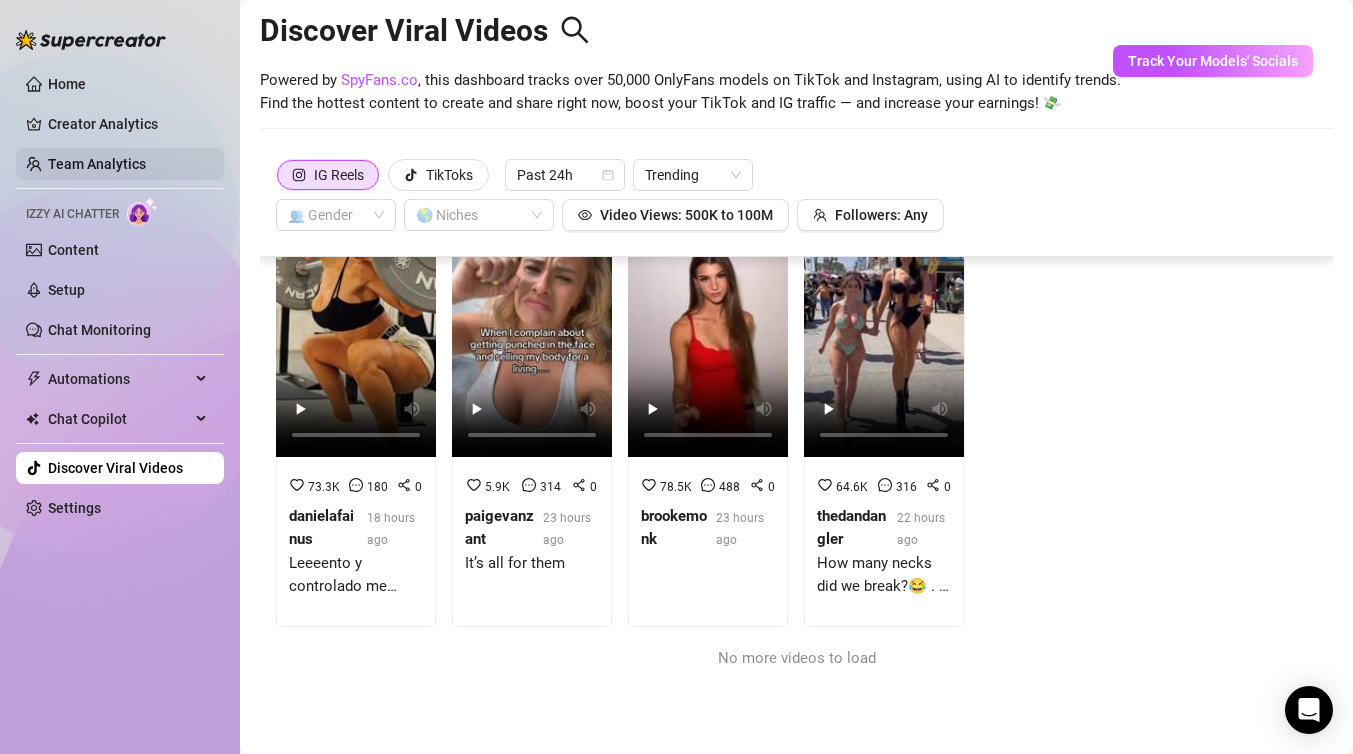 click on "Team Analytics" at bounding box center (97, 164) 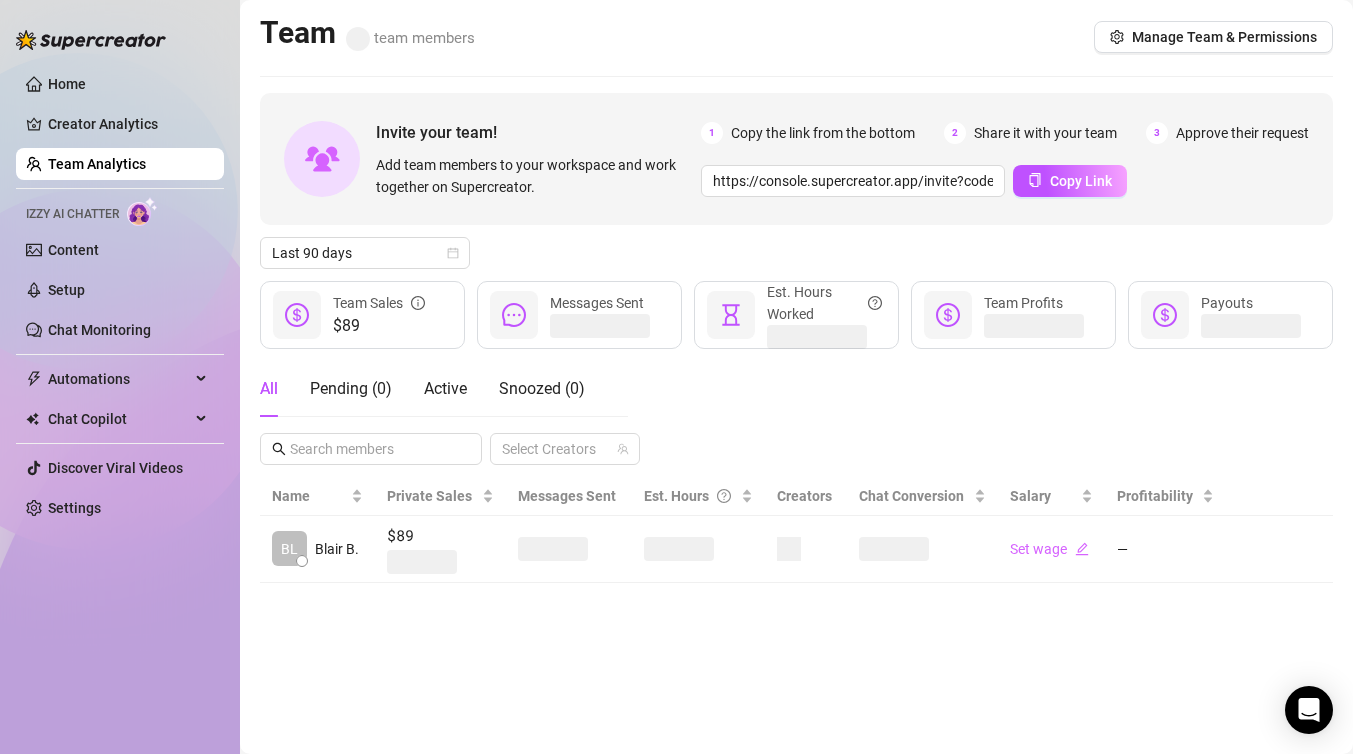 scroll, scrollTop: 0, scrollLeft: 0, axis: both 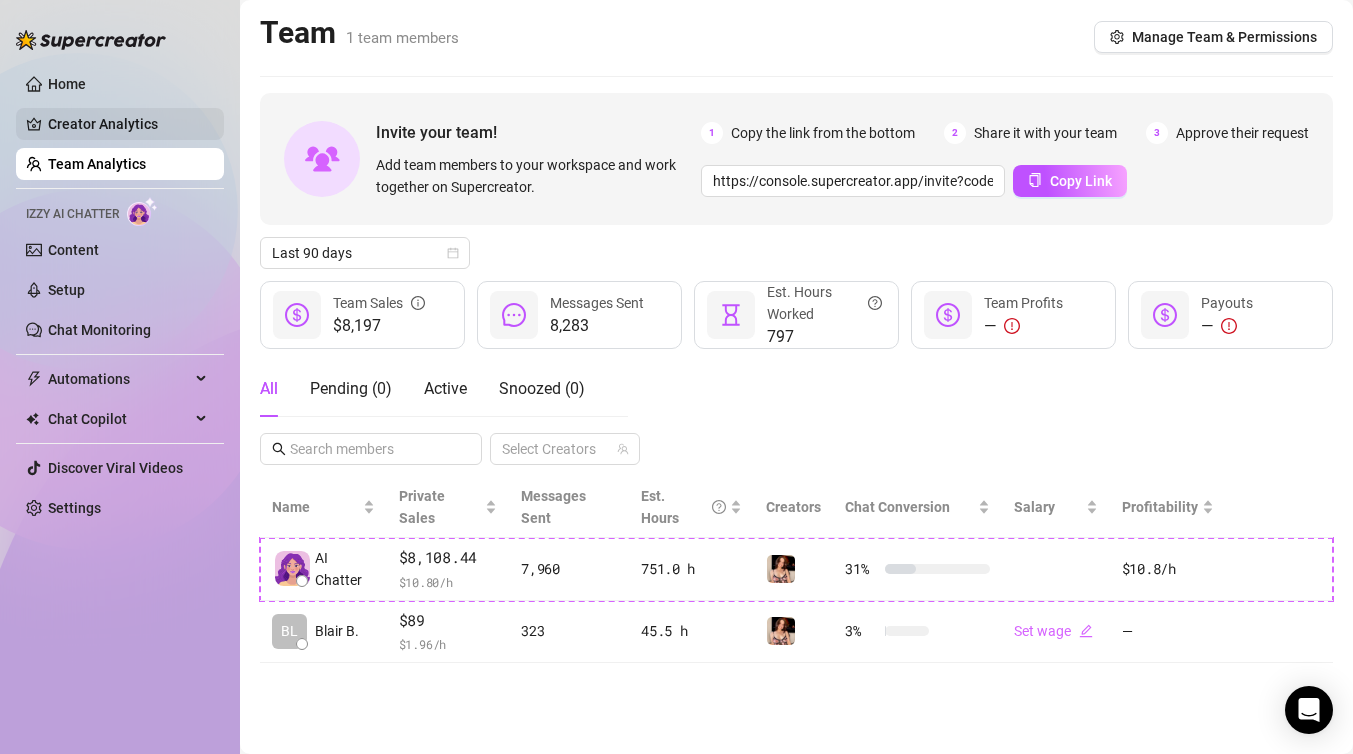 click on "Creator Analytics" at bounding box center (128, 124) 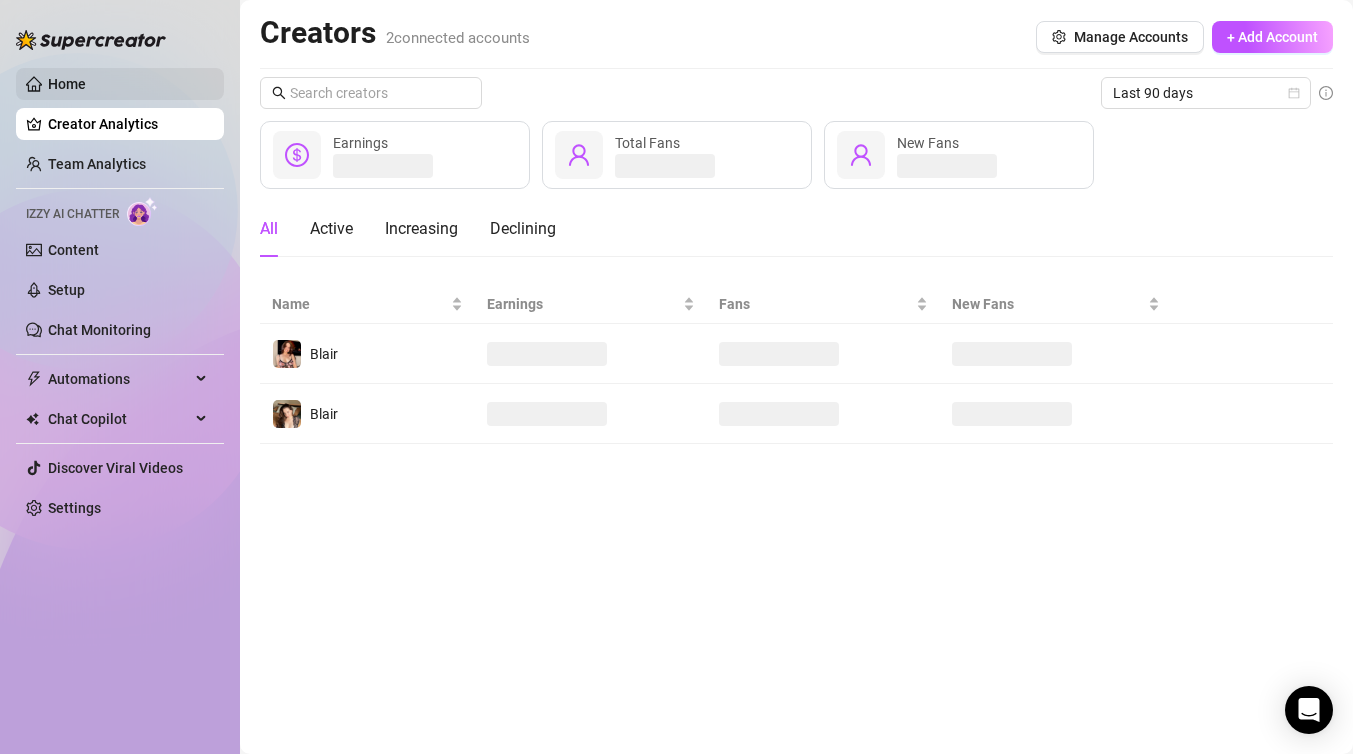 click on "Home" at bounding box center (67, 84) 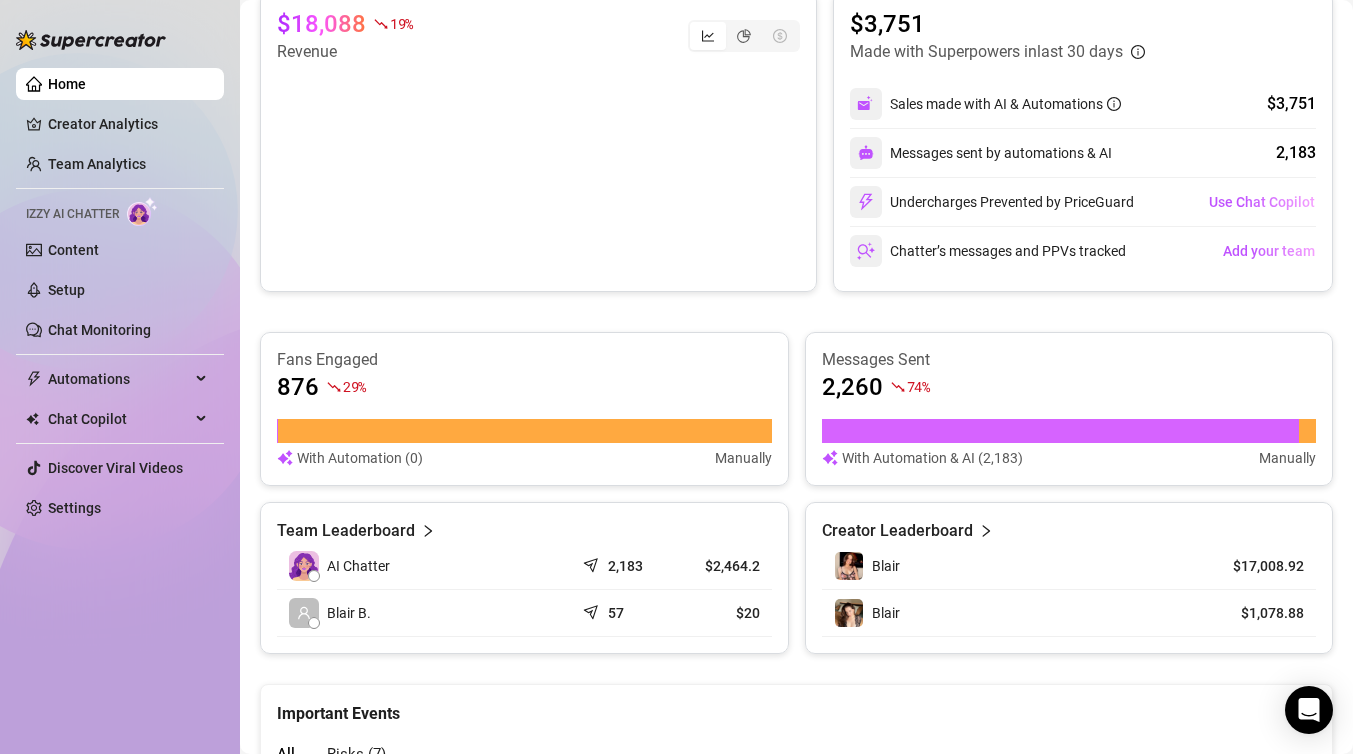 scroll, scrollTop: 982, scrollLeft: 0, axis: vertical 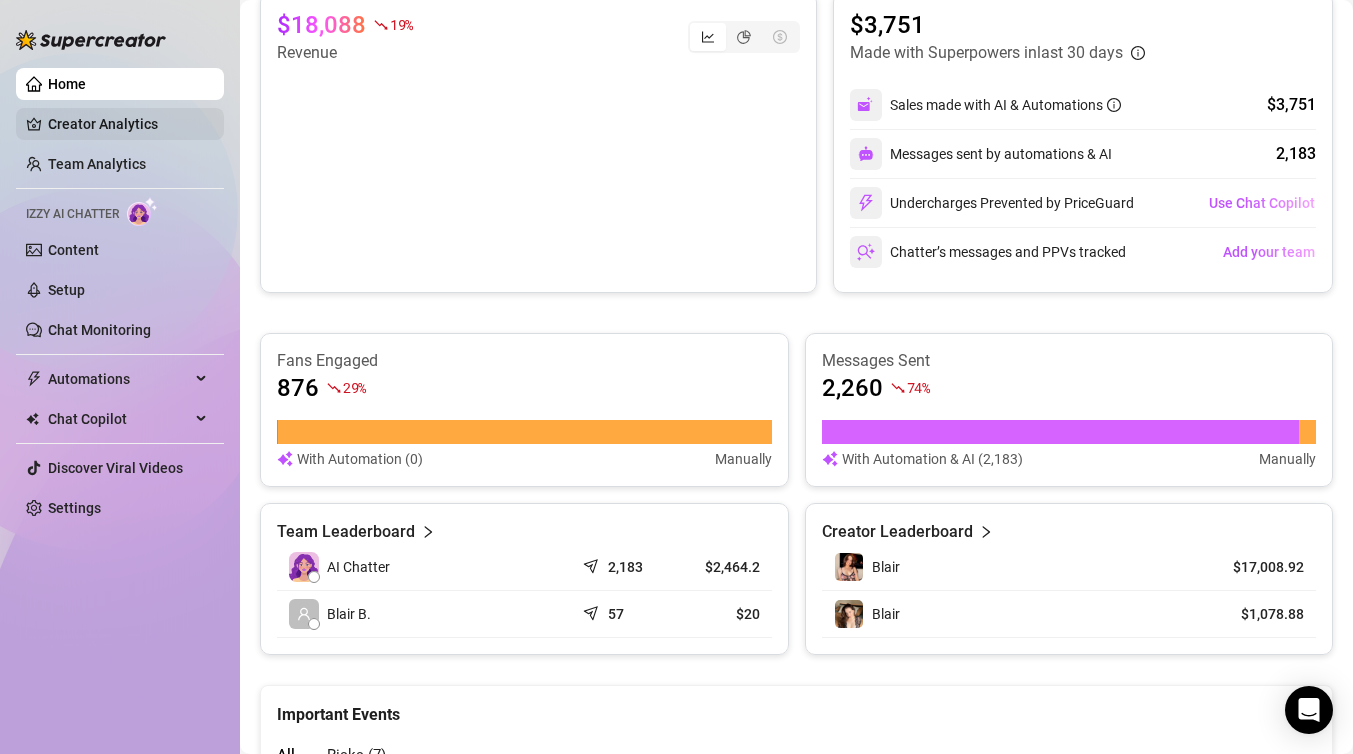 click on "Creator Analytics" at bounding box center [128, 124] 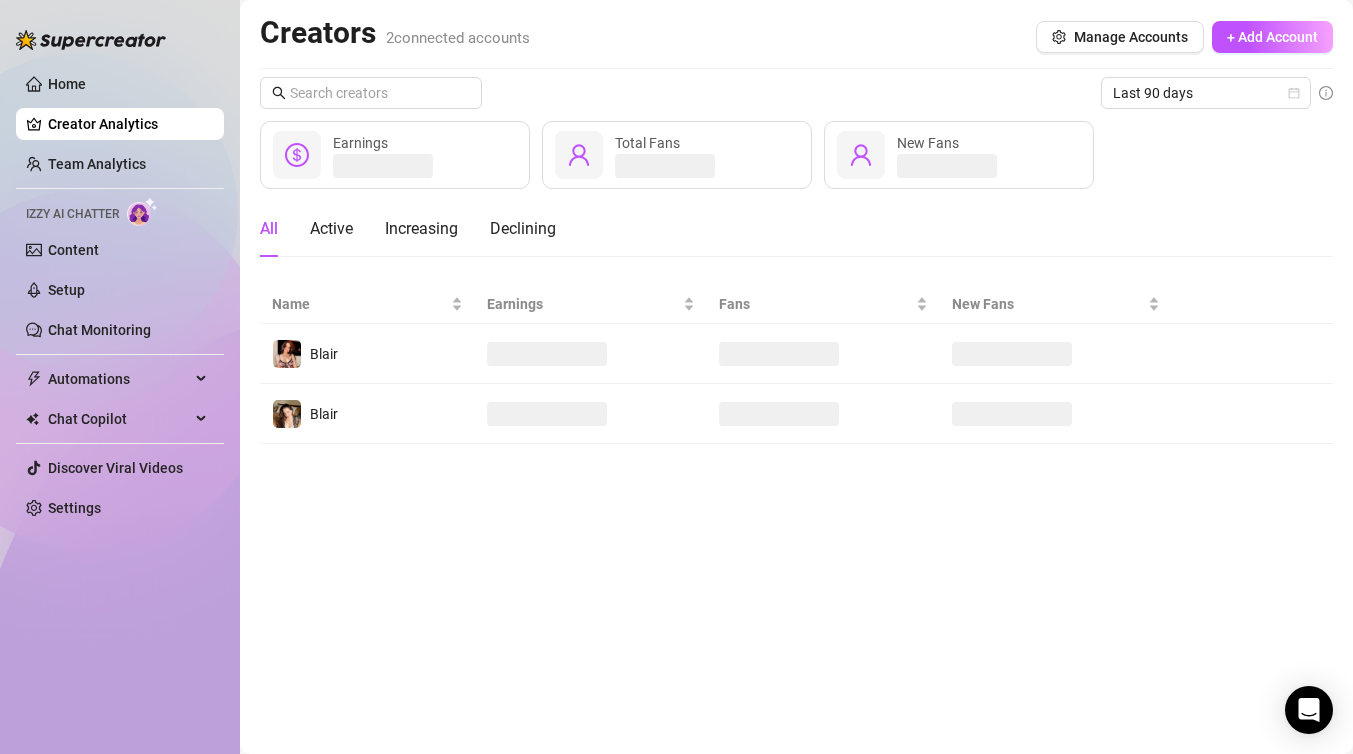 scroll, scrollTop: 0, scrollLeft: 0, axis: both 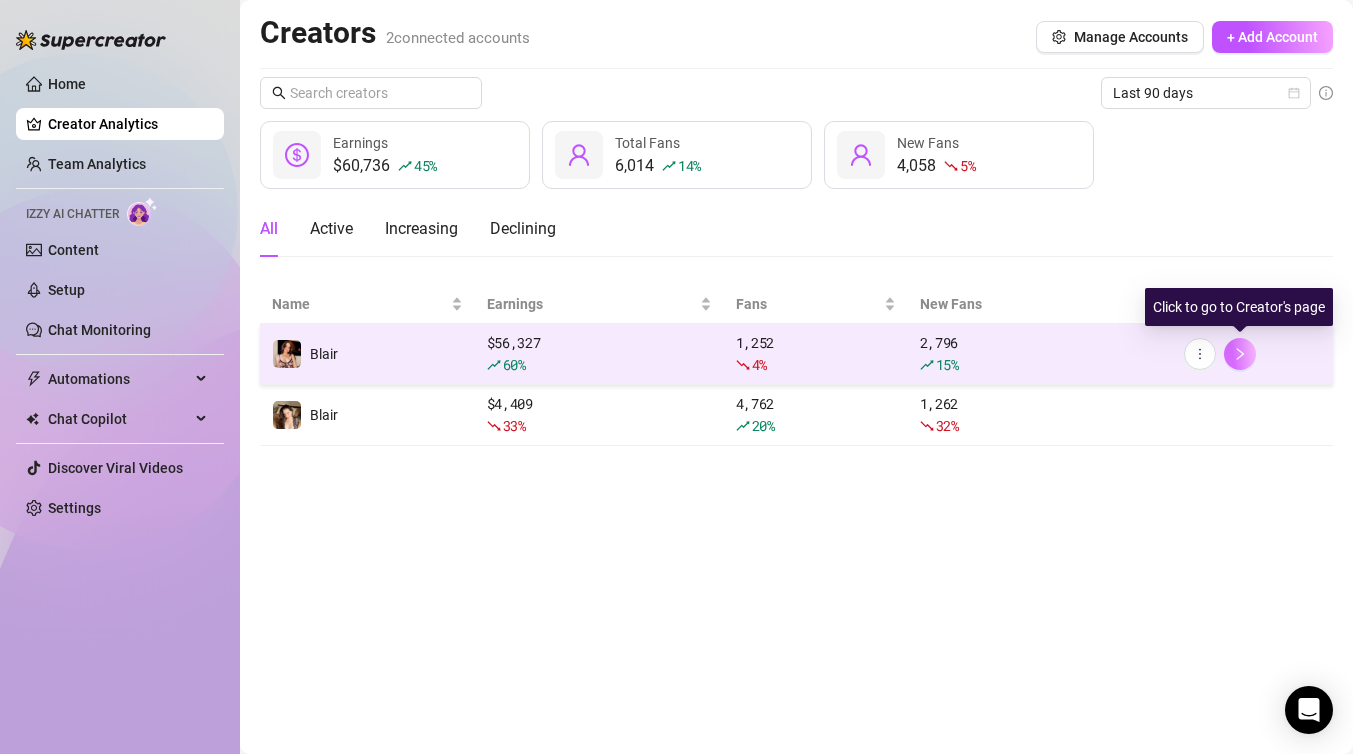 click 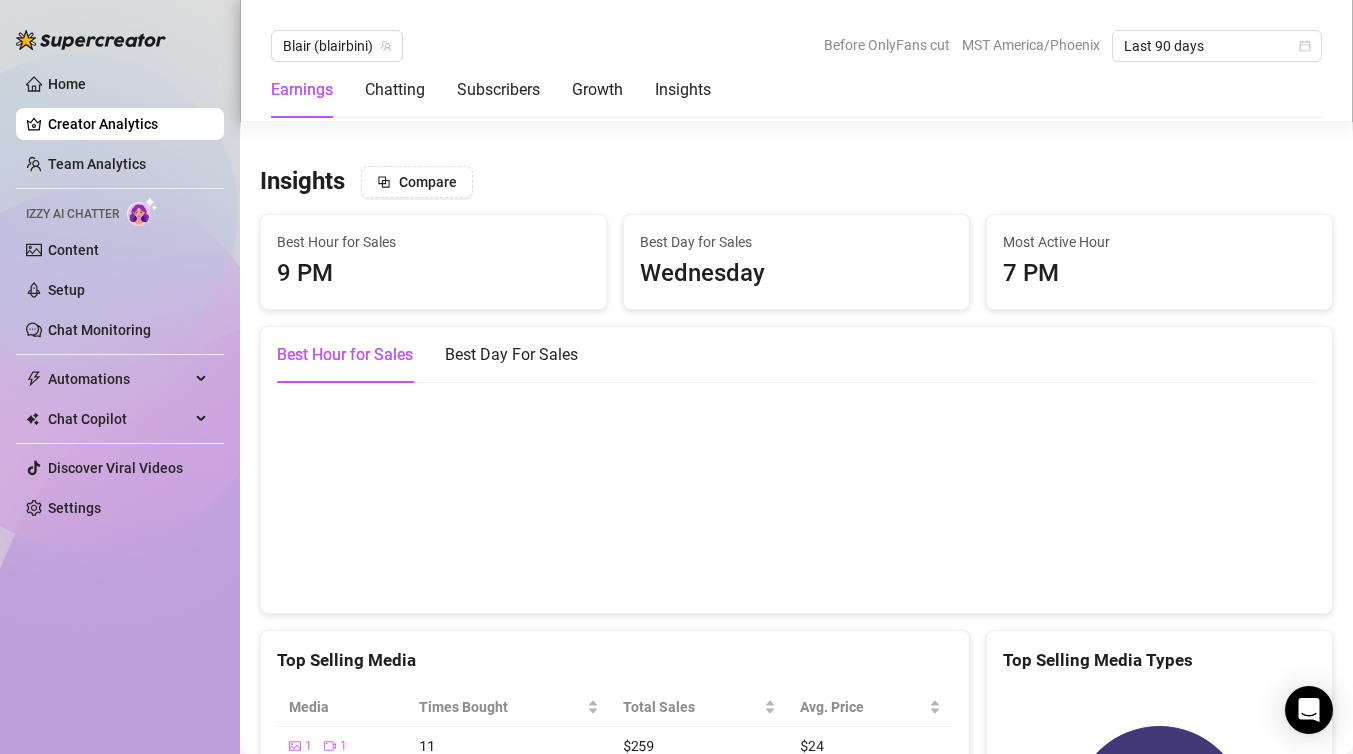 scroll, scrollTop: 2596, scrollLeft: 0, axis: vertical 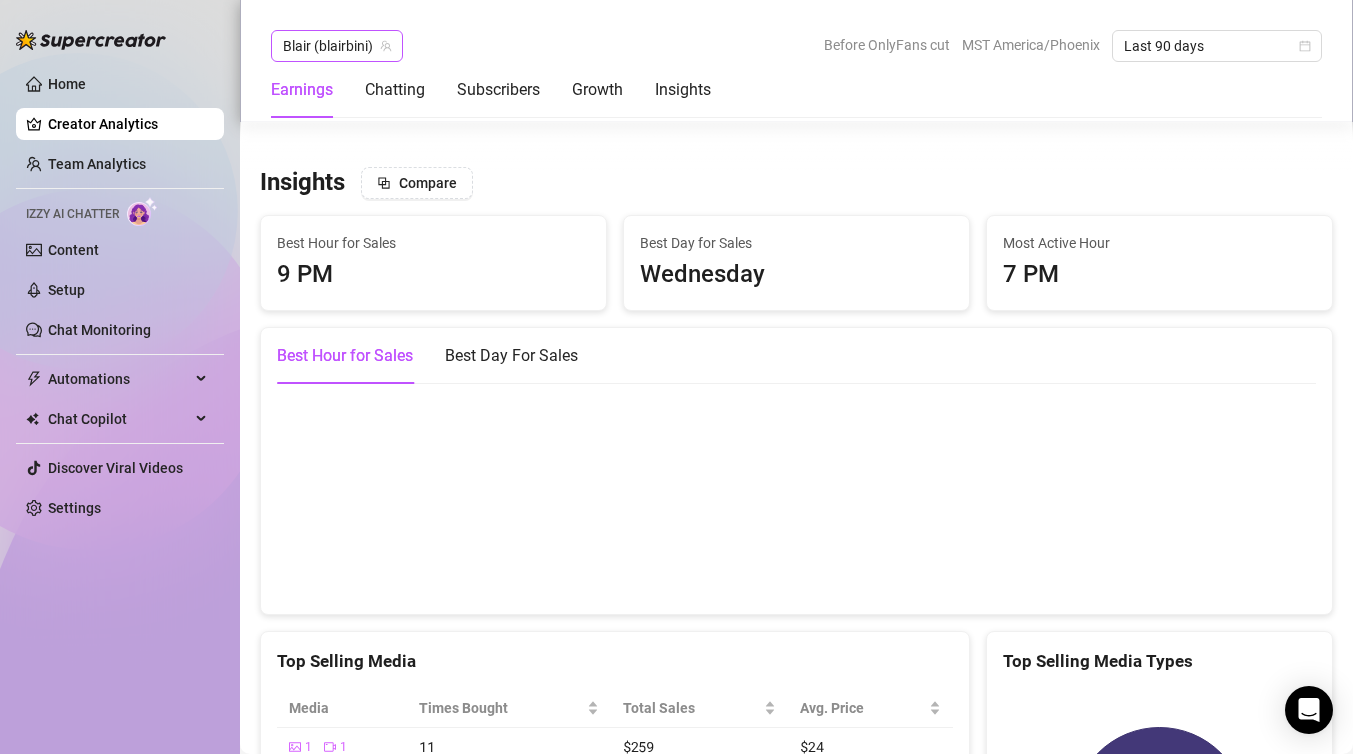 click 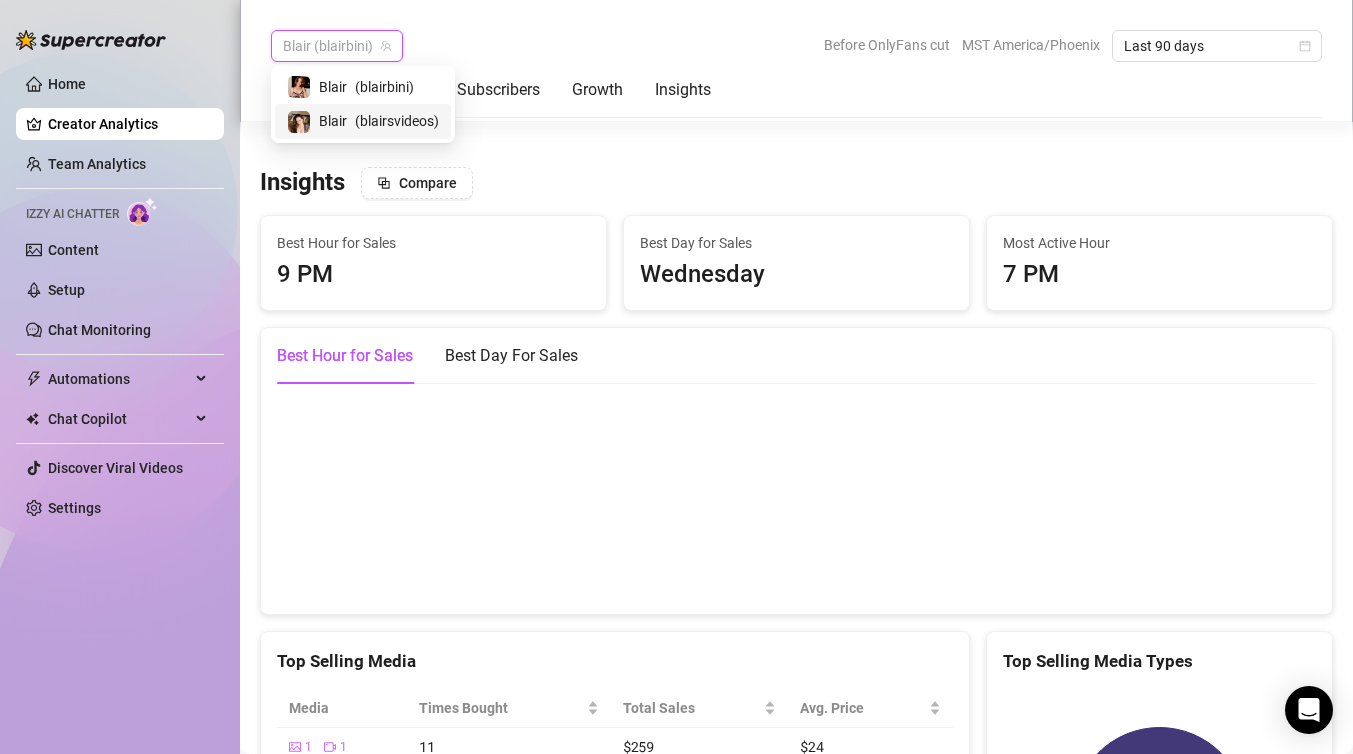 click on "( blairsvideos )" at bounding box center [397, 121] 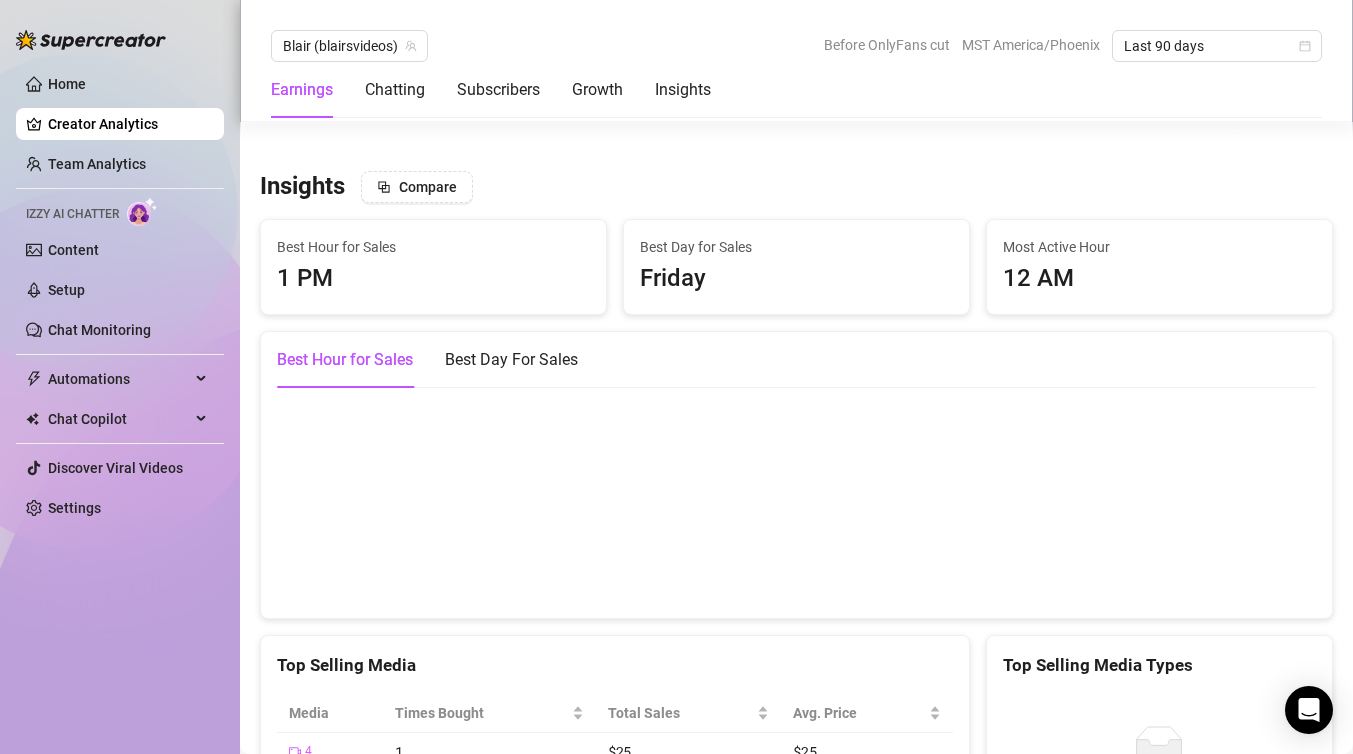 scroll, scrollTop: 2677, scrollLeft: 0, axis: vertical 